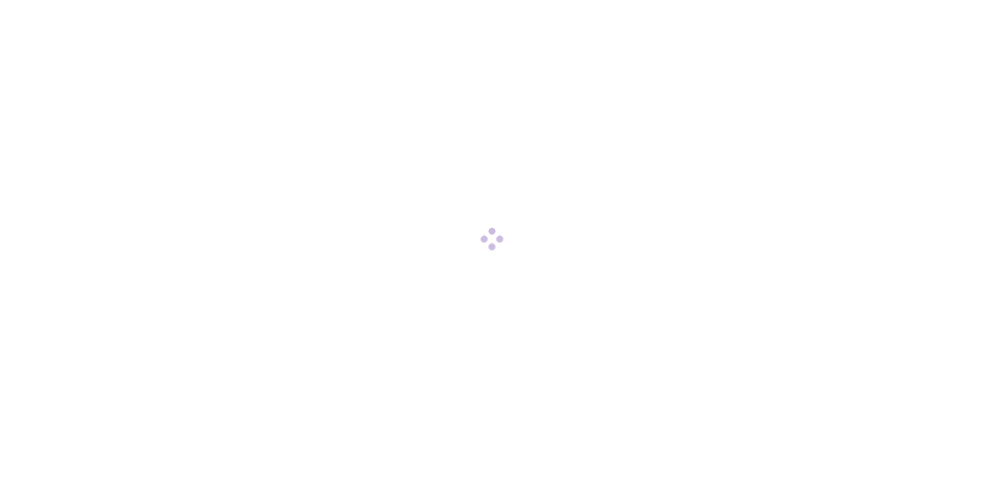 scroll, scrollTop: 0, scrollLeft: 0, axis: both 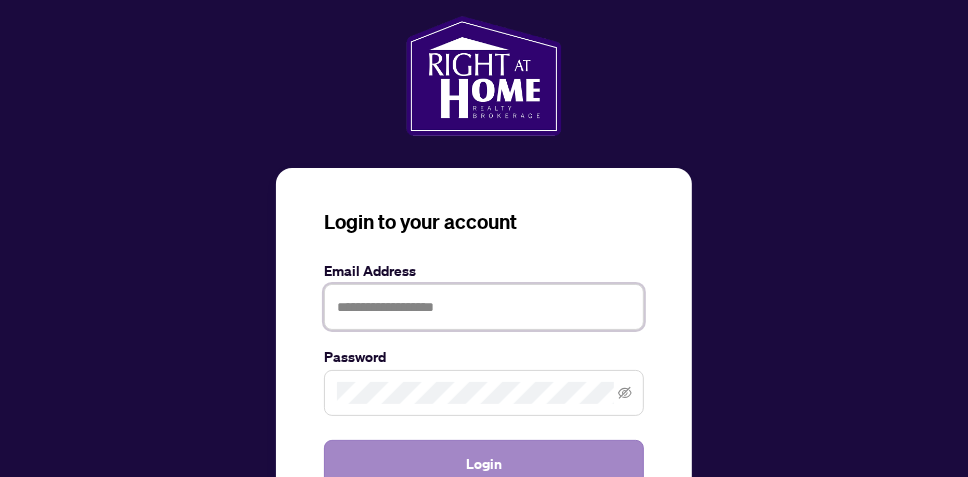 type on "**********" 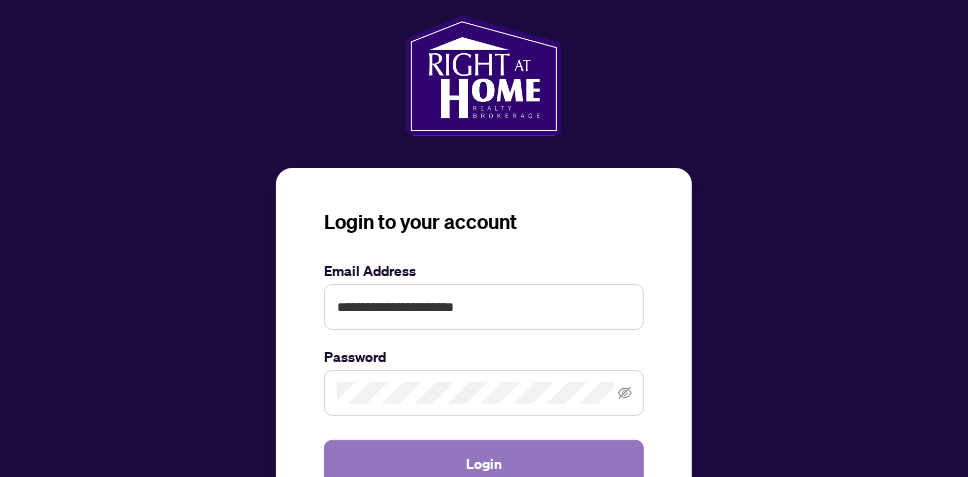 click on "Login" at bounding box center (484, 464) 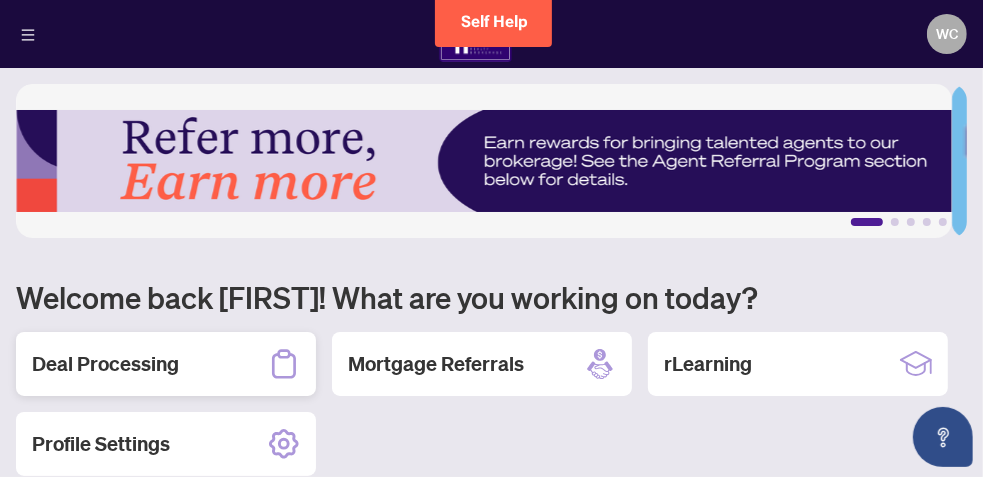 click on "Deal Processing" at bounding box center (105, 364) 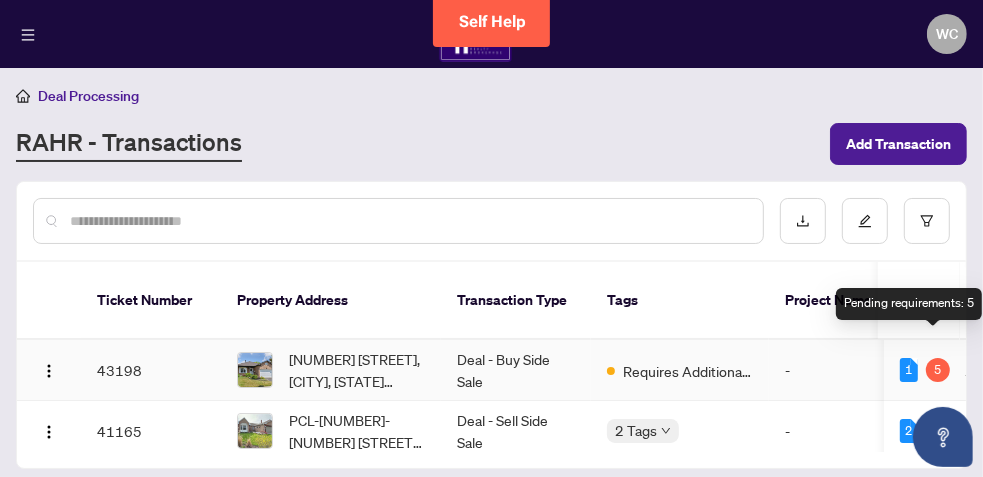 click on "5" at bounding box center (938, 370) 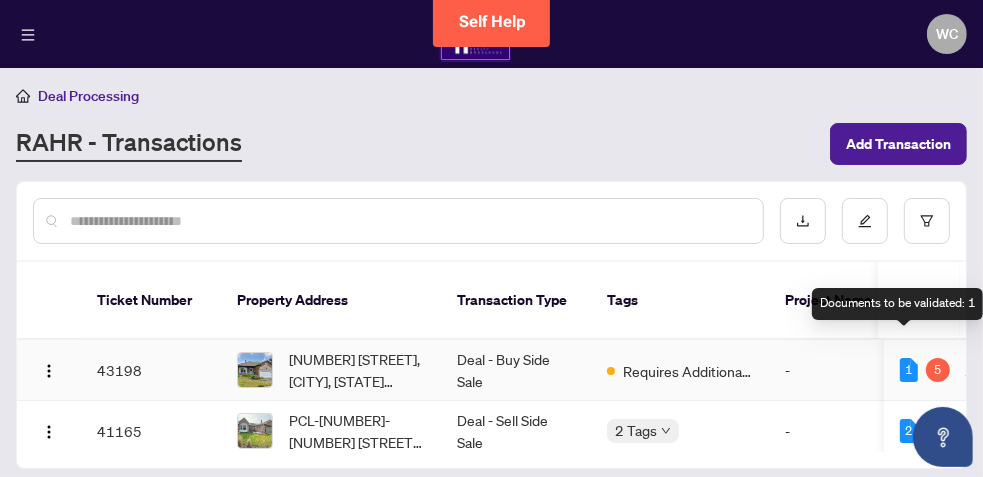 click on "1" at bounding box center [909, 370] 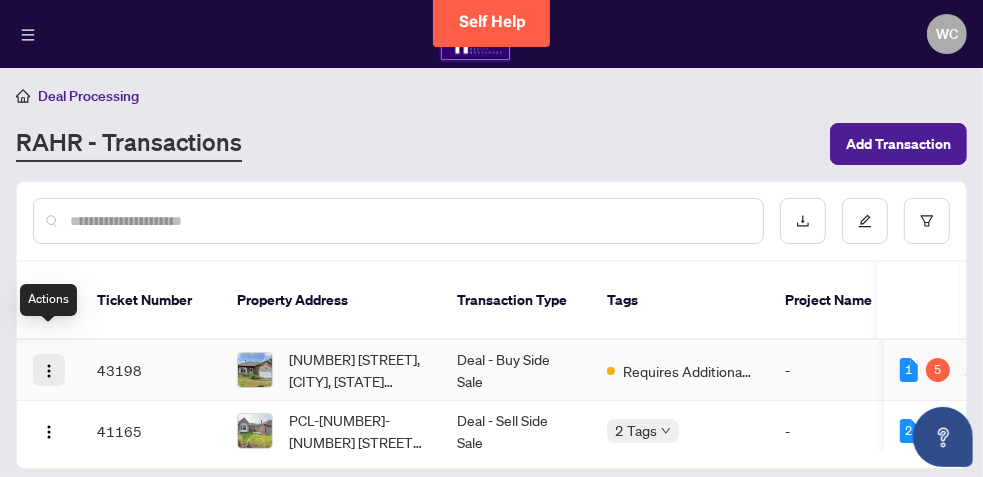 click at bounding box center (49, 371) 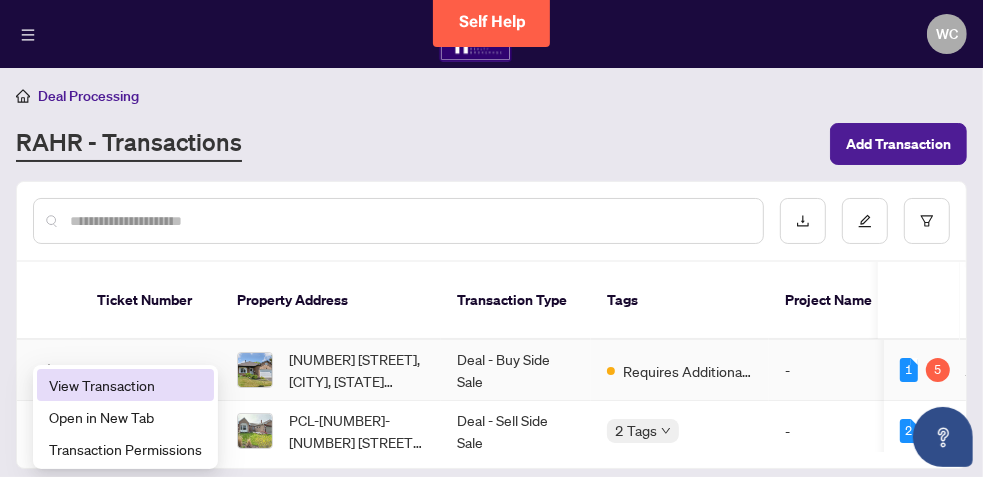 click on "View Transaction" at bounding box center [125, 385] 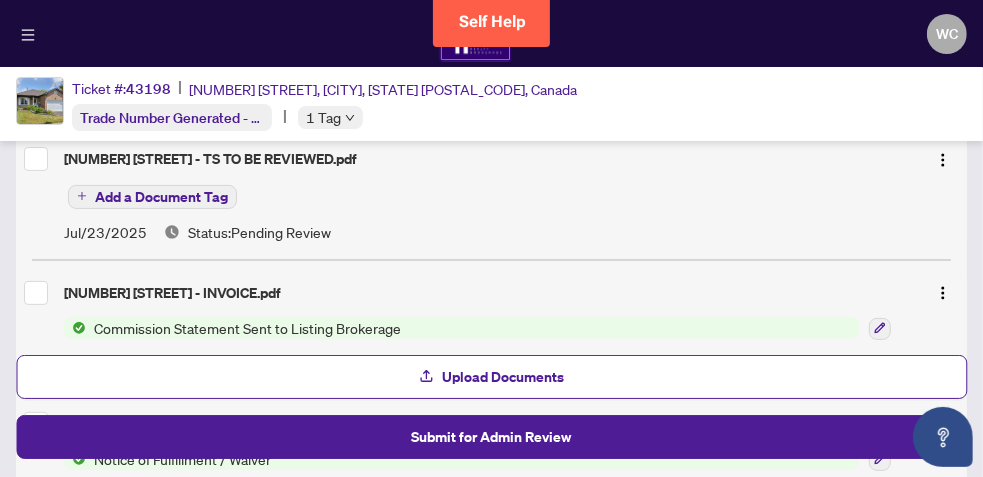 scroll, scrollTop: 266, scrollLeft: 0, axis: vertical 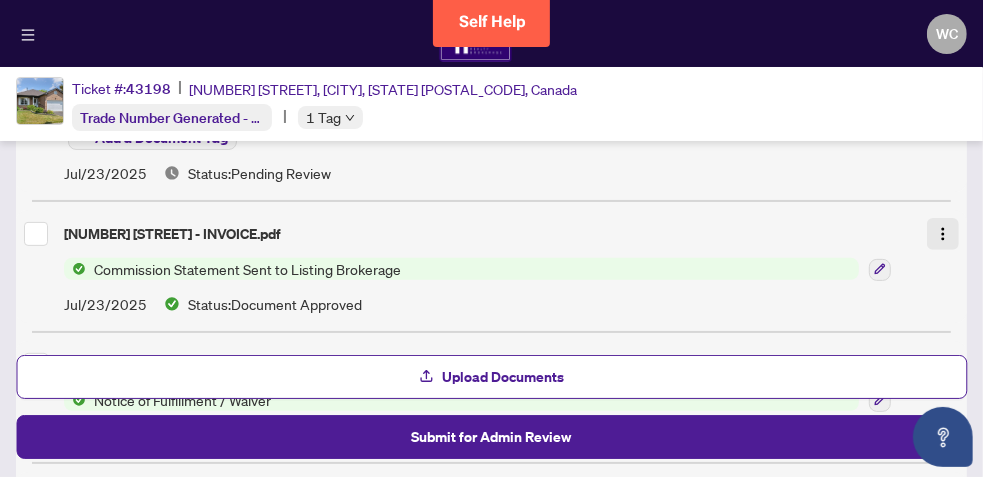 click at bounding box center [943, 234] 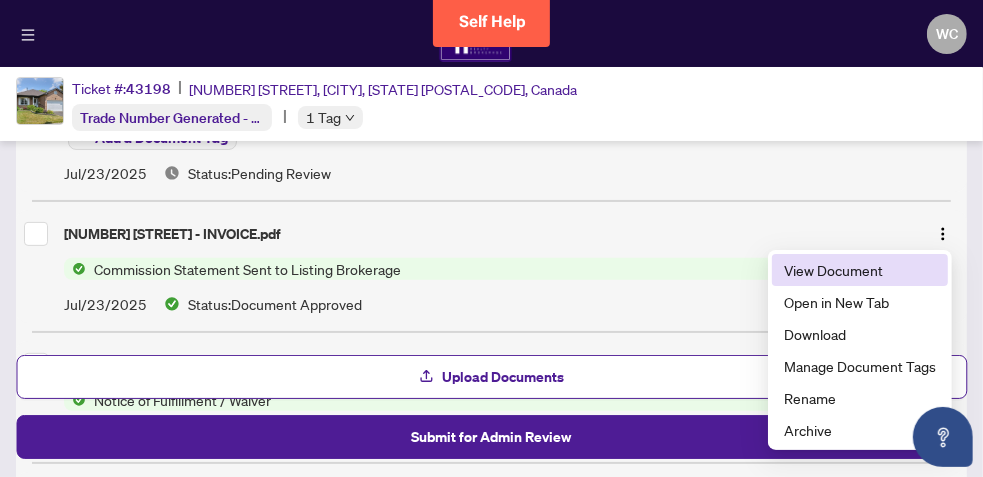 click on "View Document" at bounding box center (860, 270) 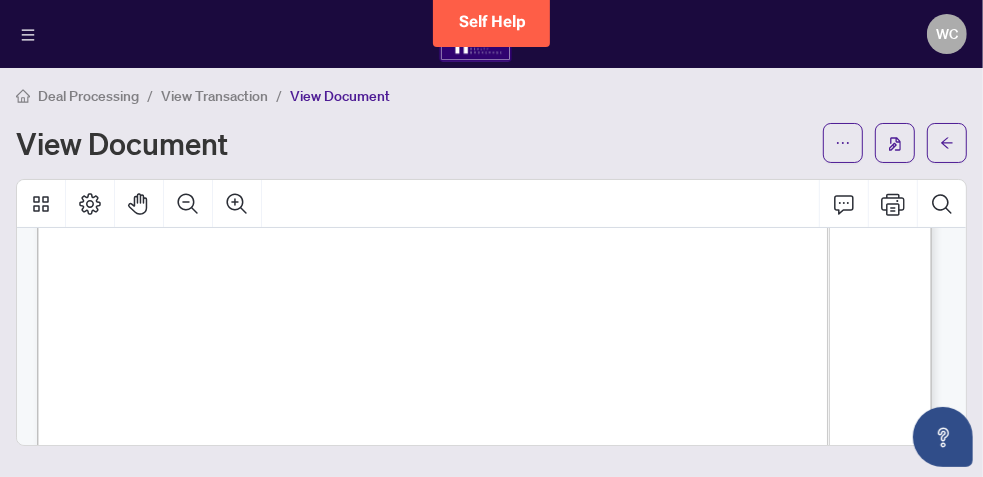 scroll, scrollTop: 343, scrollLeft: 0, axis: vertical 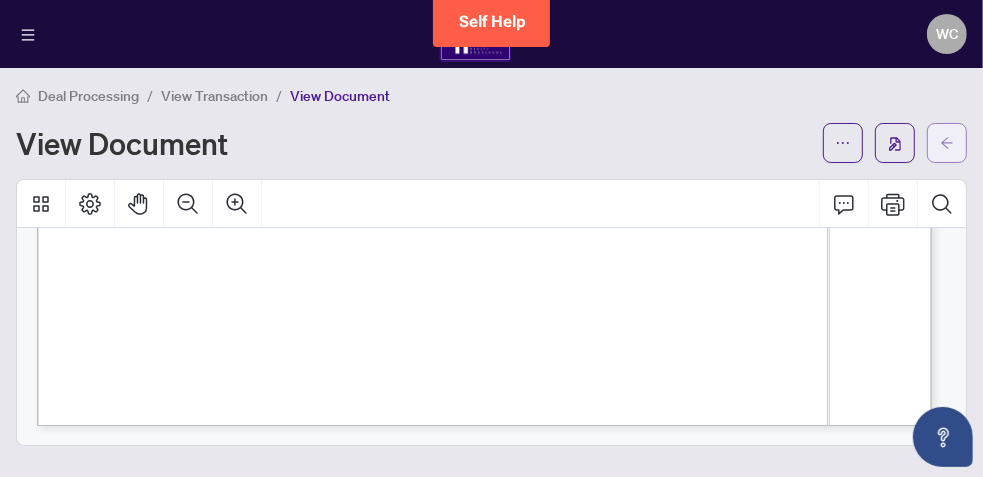 click 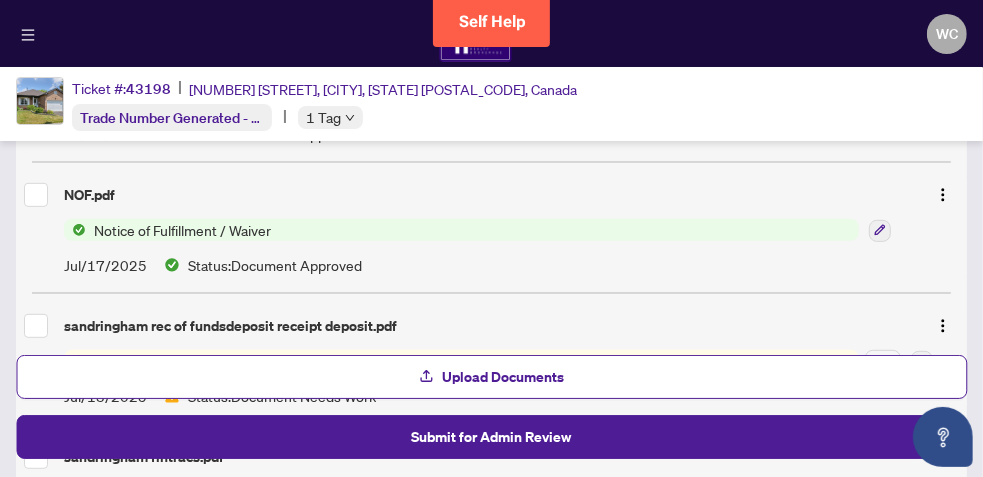 scroll, scrollTop: 452, scrollLeft: 0, axis: vertical 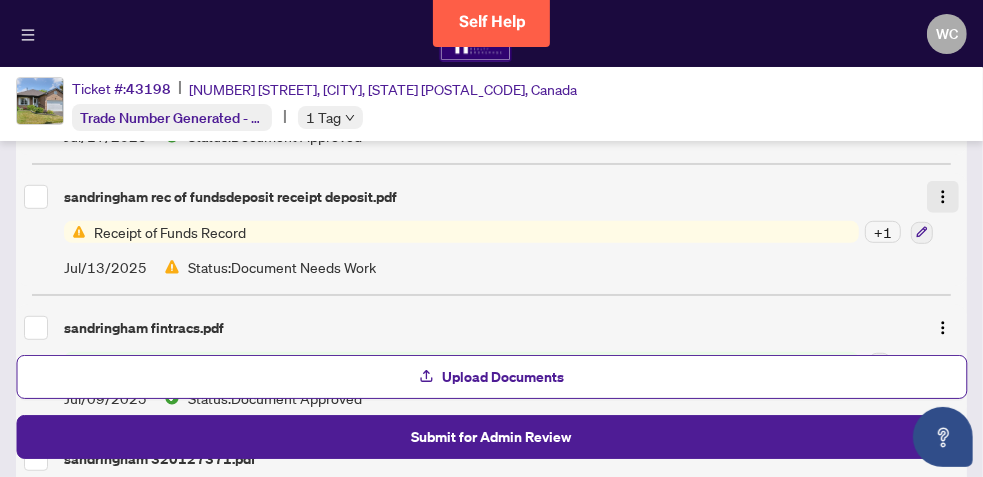 click at bounding box center [943, 197] 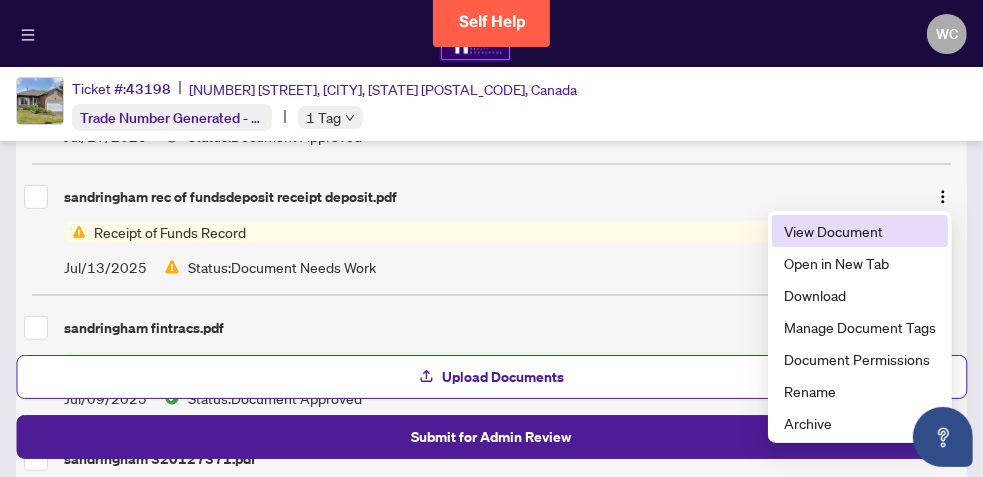 click on "View Document" at bounding box center (860, 231) 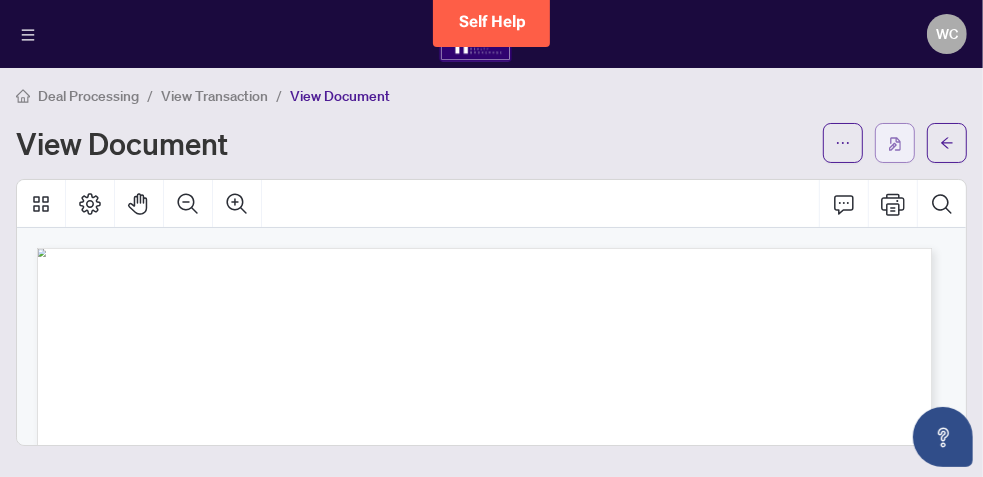 click at bounding box center [895, 144] 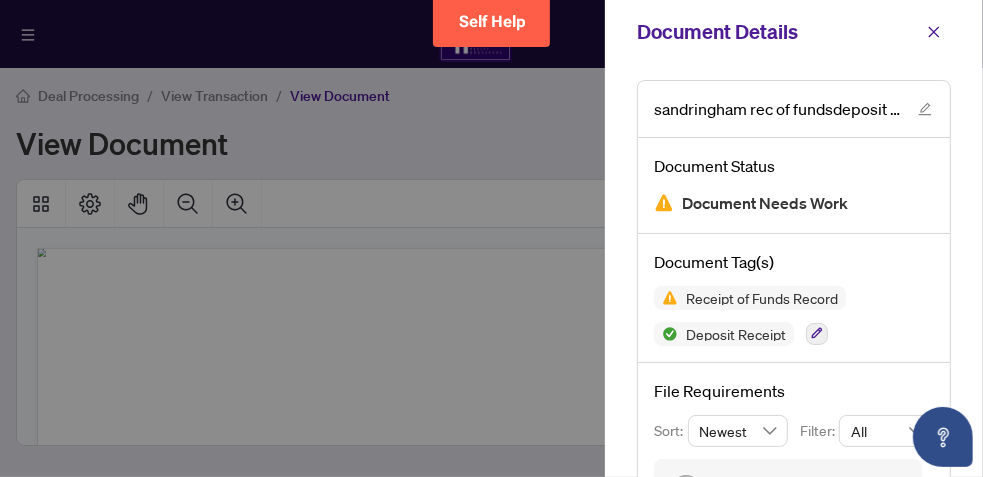 drag, startPoint x: 974, startPoint y: 309, endPoint x: 978, endPoint y: 327, distance: 18.439089 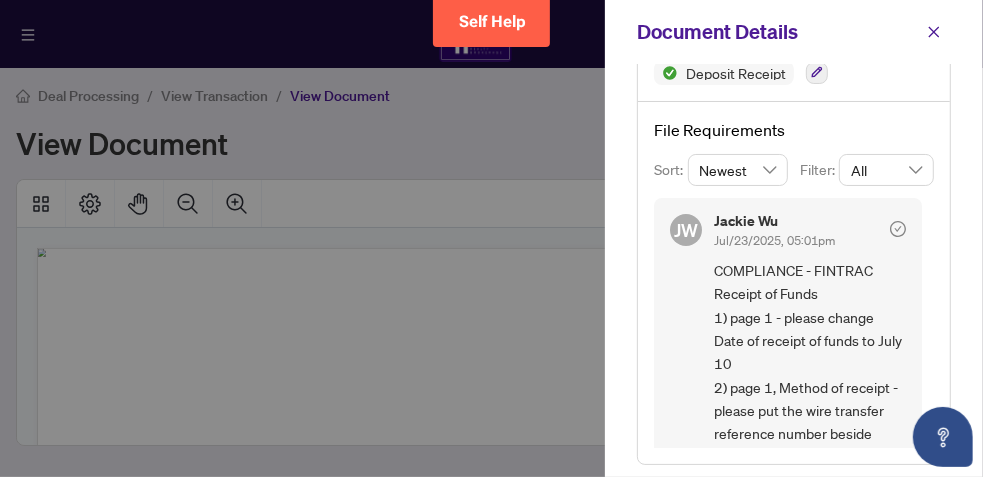 drag, startPoint x: 981, startPoint y: 327, endPoint x: 624, endPoint y: 105, distance: 420.39624 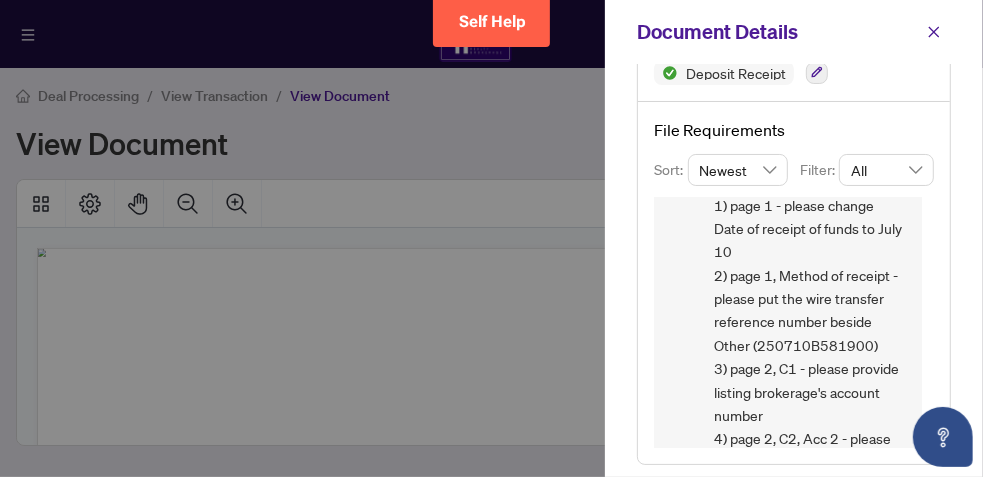 scroll, scrollTop: 114, scrollLeft: 0, axis: vertical 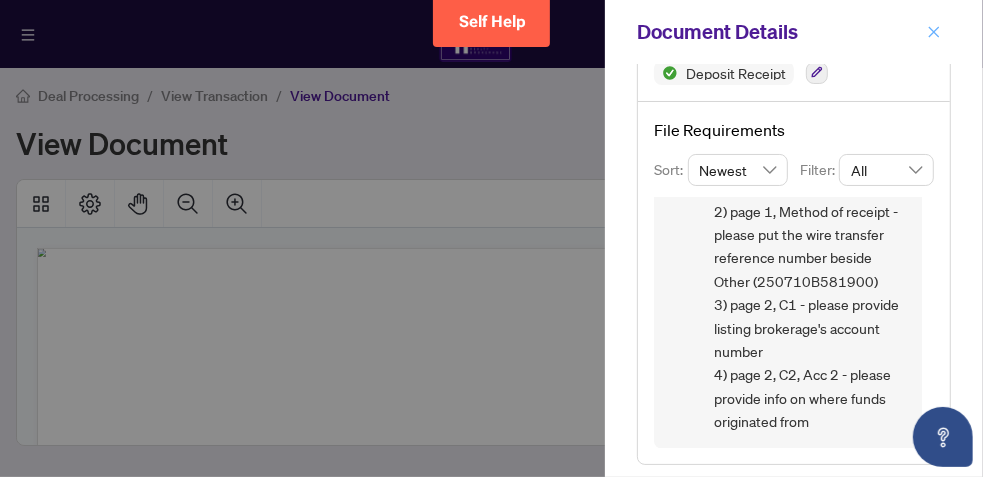 click 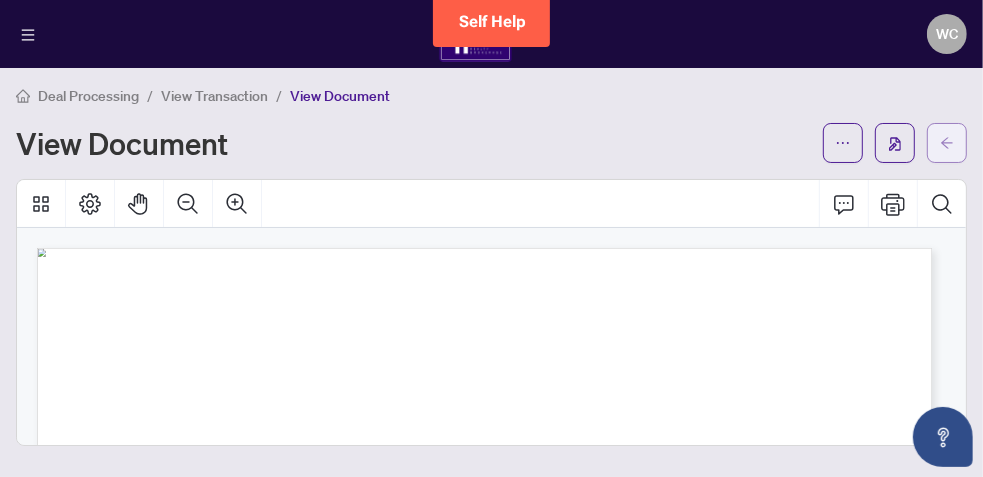 click at bounding box center [947, 143] 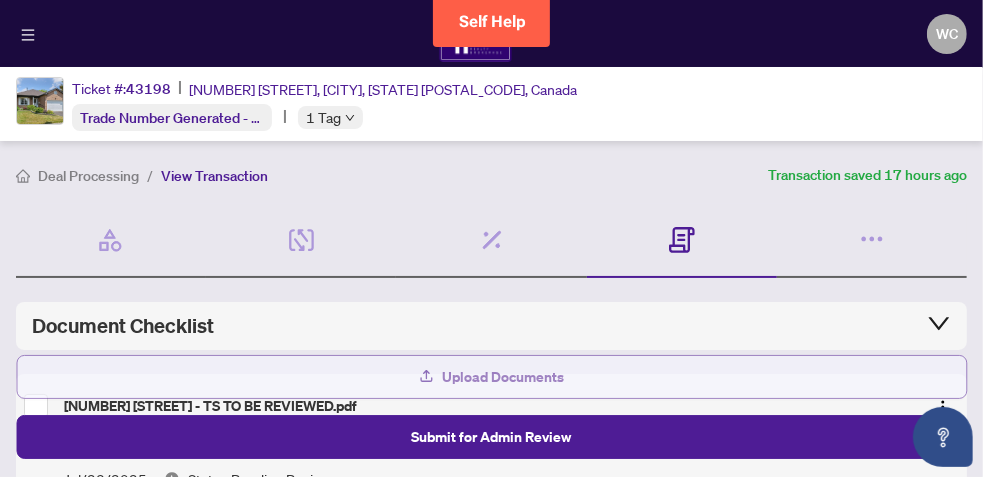 click on "Upload Documents" at bounding box center (504, 377) 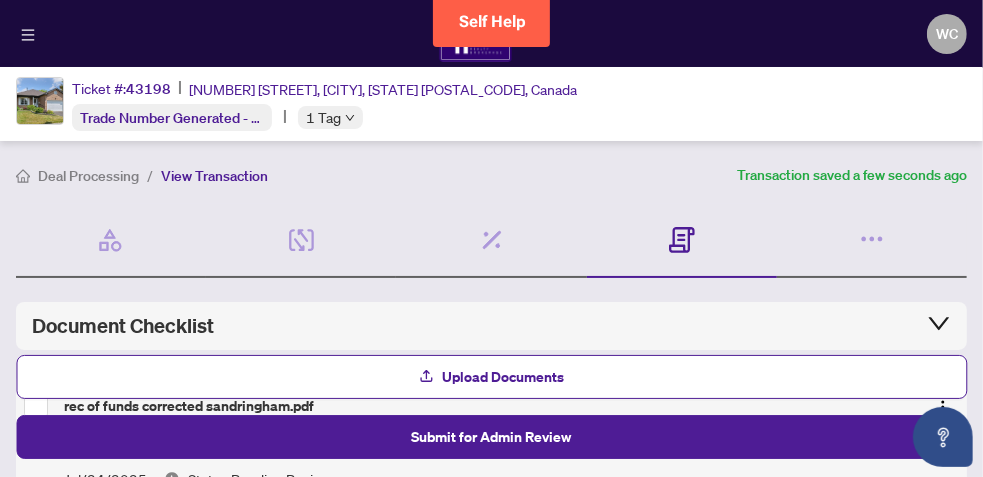 scroll, scrollTop: 417, scrollLeft: 0, axis: vertical 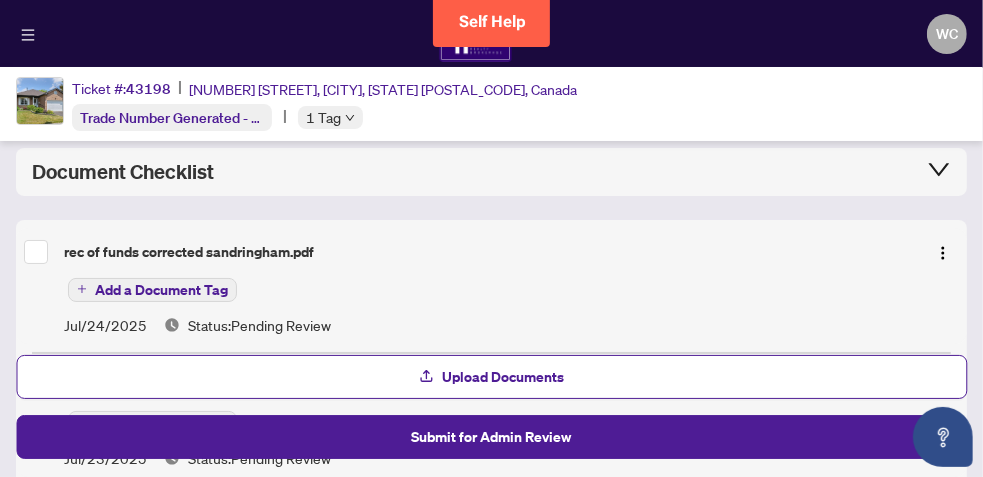 click on "Add a Document Tag" at bounding box center (161, 290) 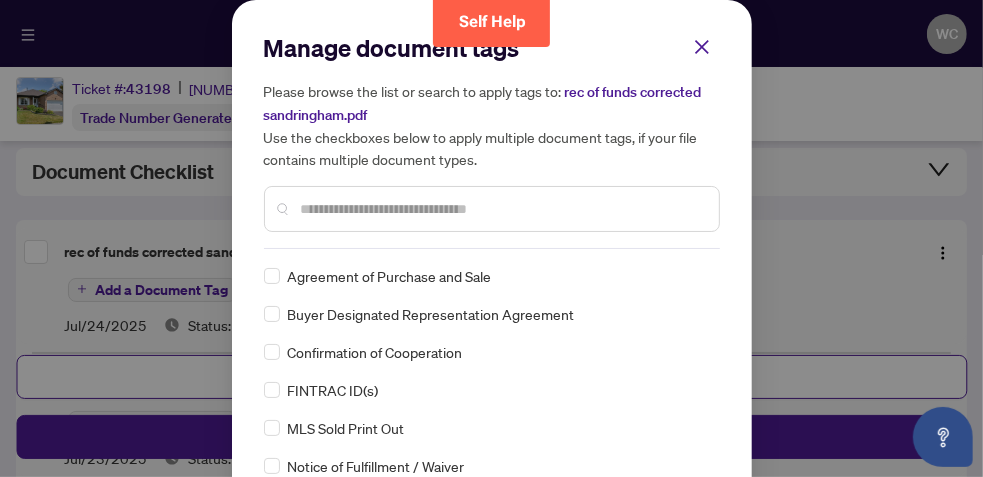click at bounding box center [502, 209] 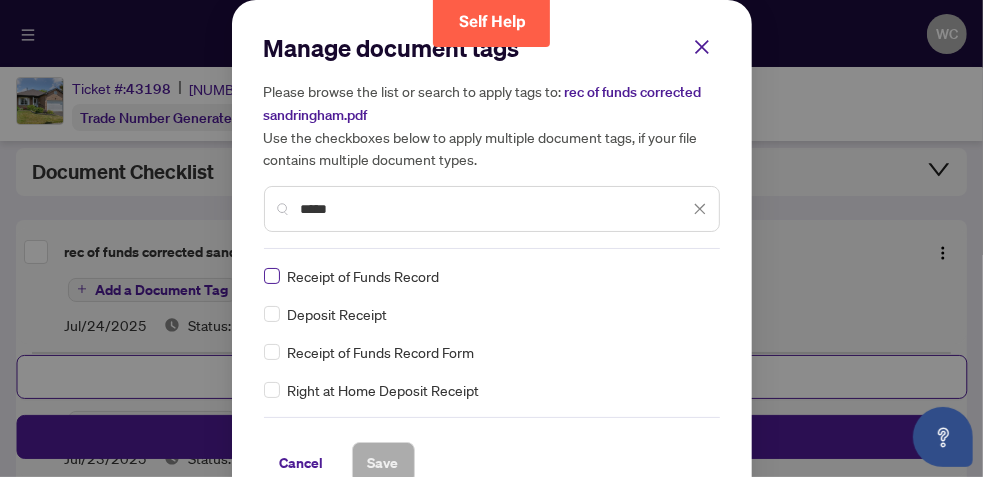 type on "*****" 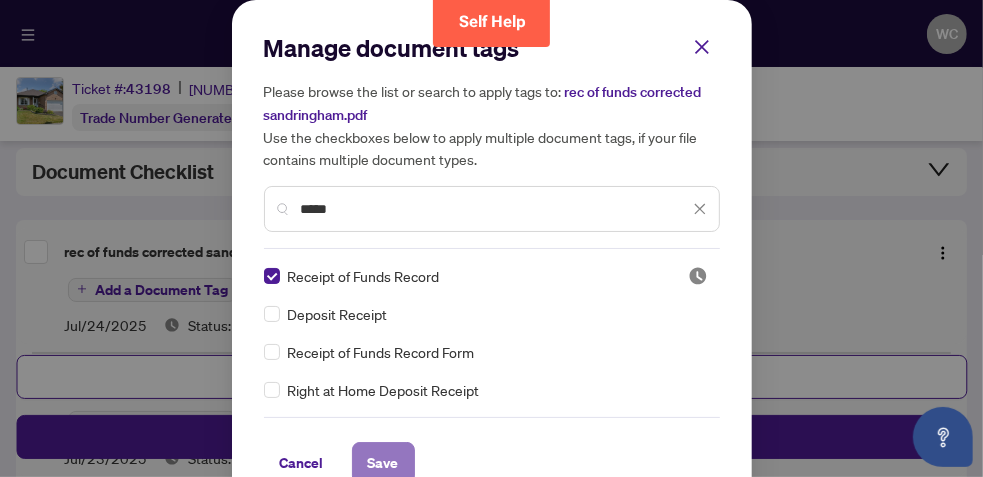 click on "Save" at bounding box center [383, 463] 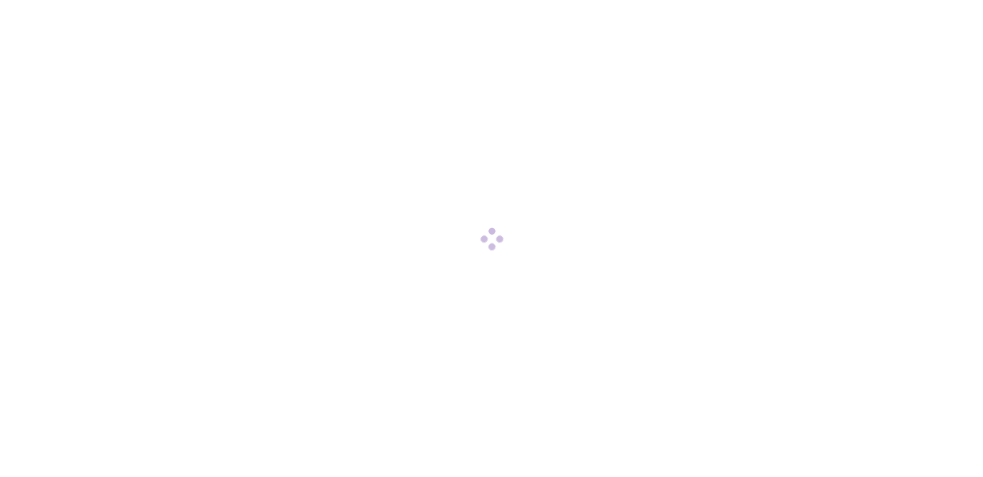 scroll, scrollTop: 0, scrollLeft: 0, axis: both 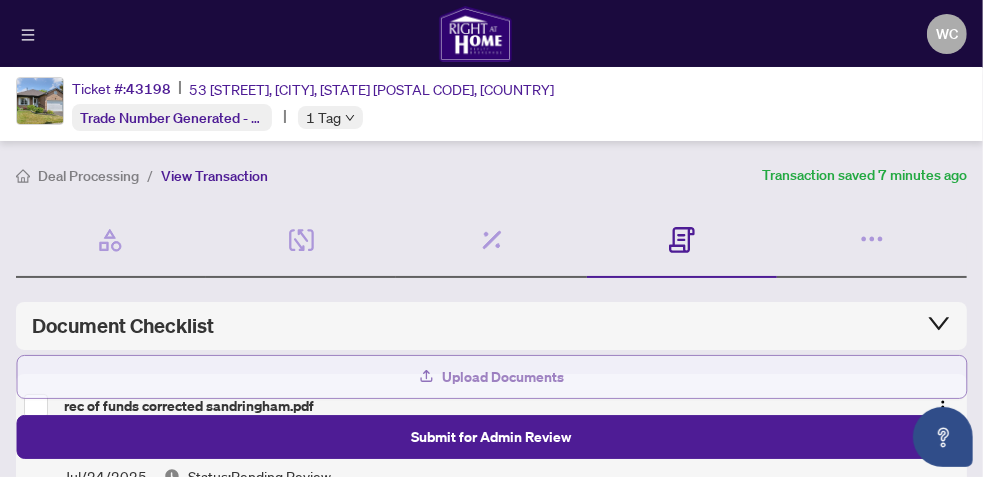 click on "Upload Documents" at bounding box center (504, 377) 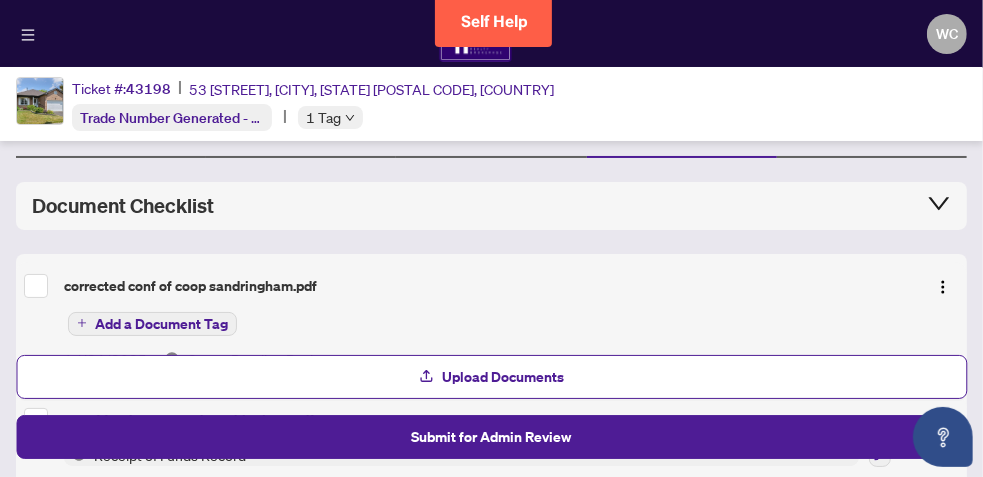 scroll, scrollTop: 160, scrollLeft: 0, axis: vertical 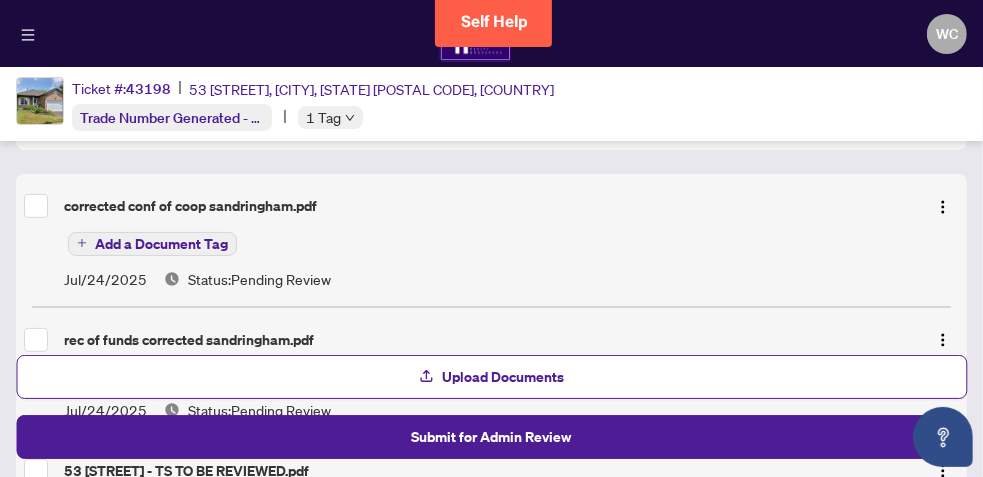 click on "Add a Document Tag" at bounding box center [161, 244] 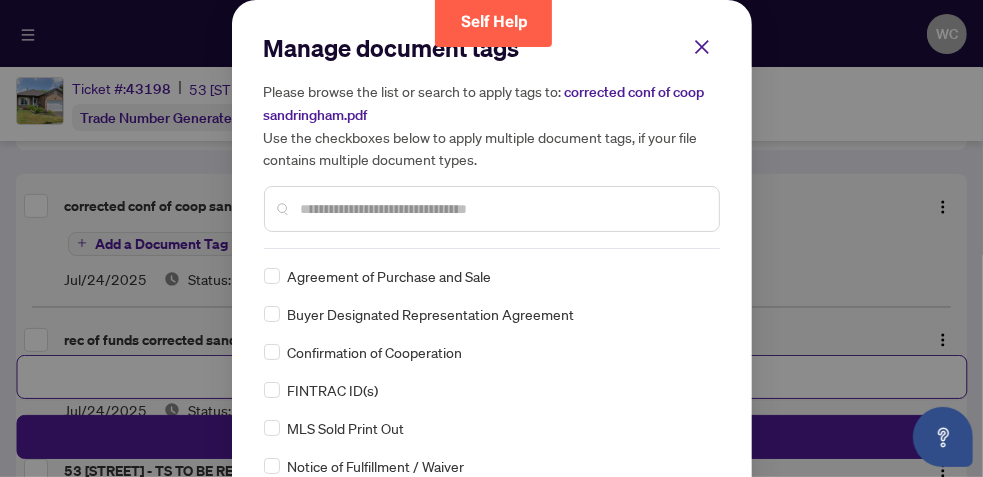 click at bounding box center [492, 209] 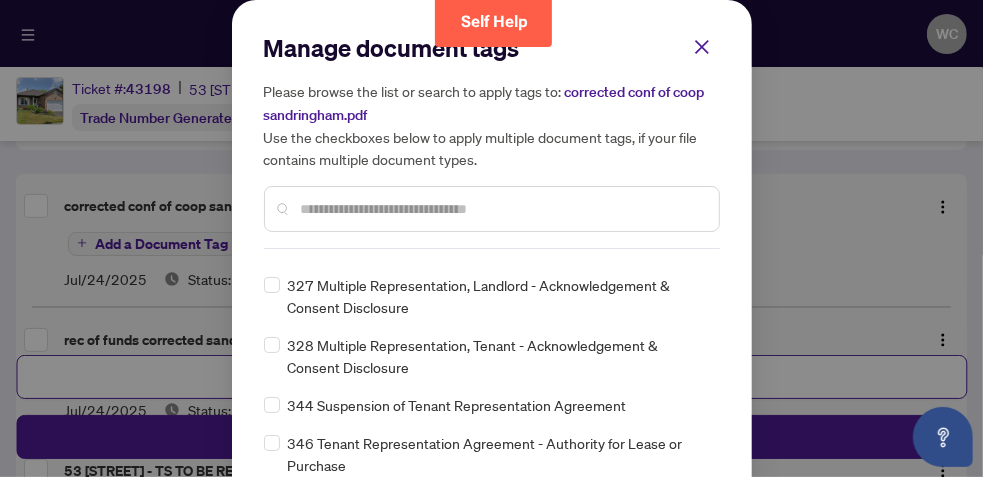 scroll, scrollTop: 9180, scrollLeft: 0, axis: vertical 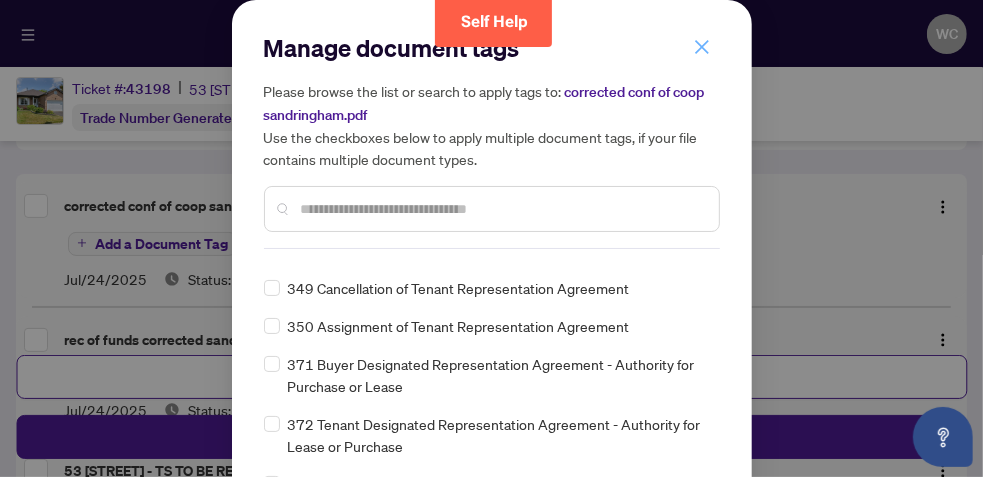click 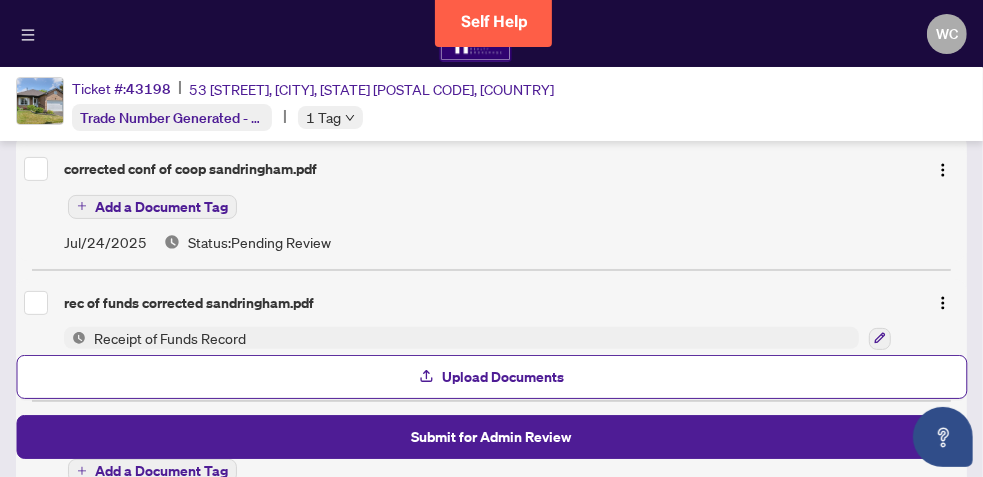 scroll, scrollTop: 305, scrollLeft: 0, axis: vertical 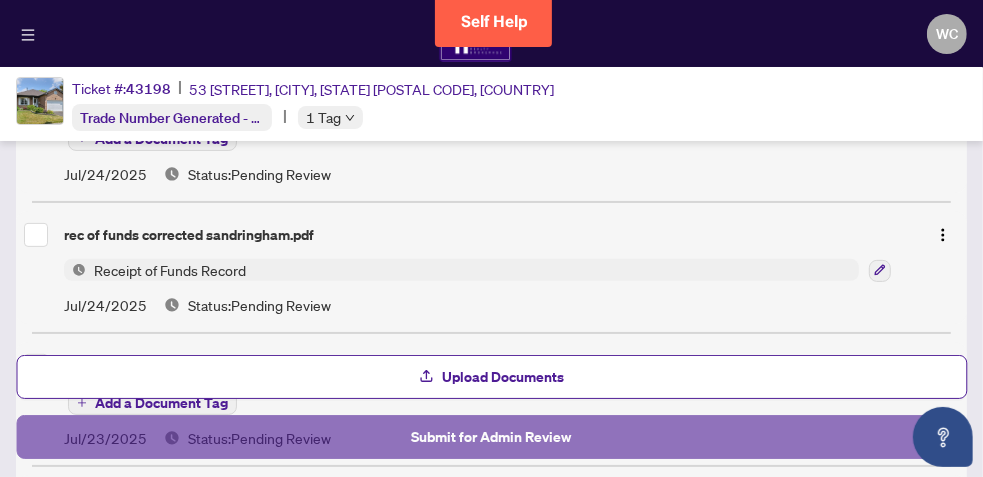 click on "Submit for Admin Review" at bounding box center (492, 437) 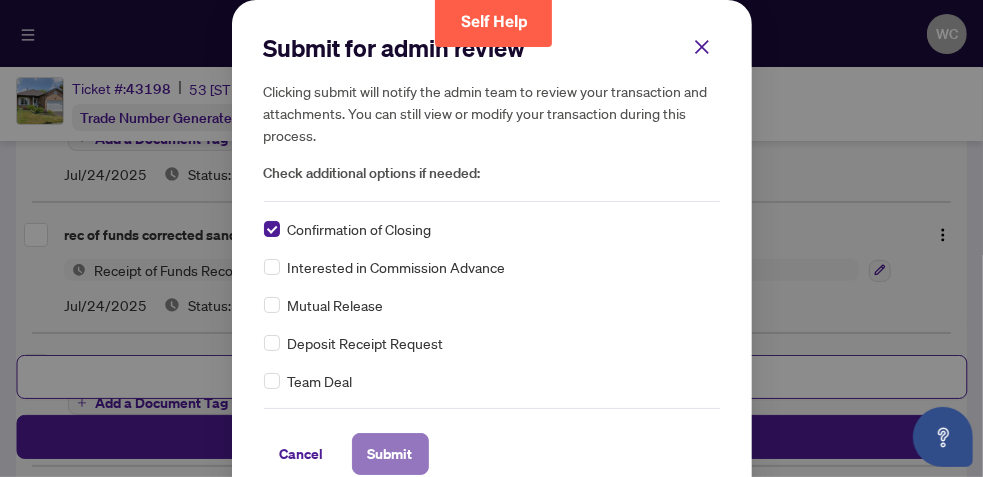 click on "Submit" at bounding box center [390, 454] 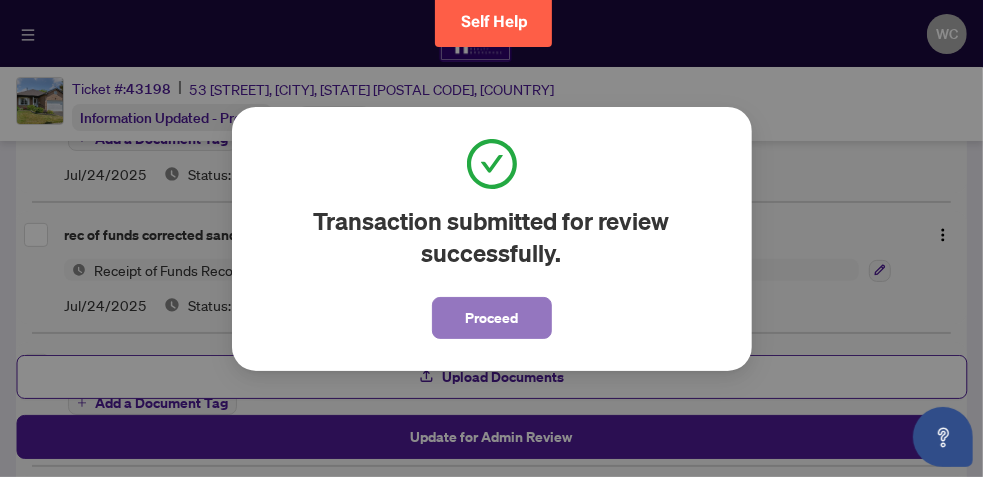 click on "Proceed" at bounding box center [491, 318] 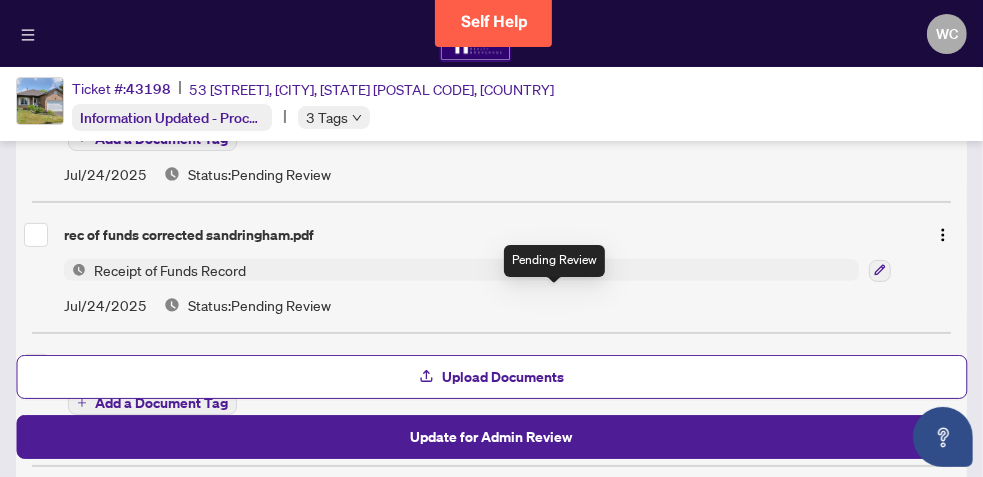 click on "Status:  Pending Review" at bounding box center (259, 305) 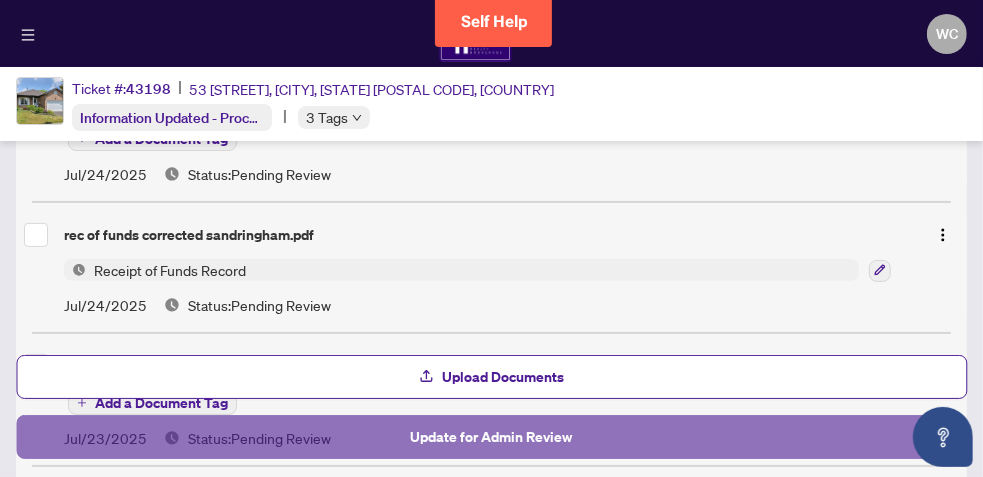 click on "Update for Admin Review" at bounding box center (491, 437) 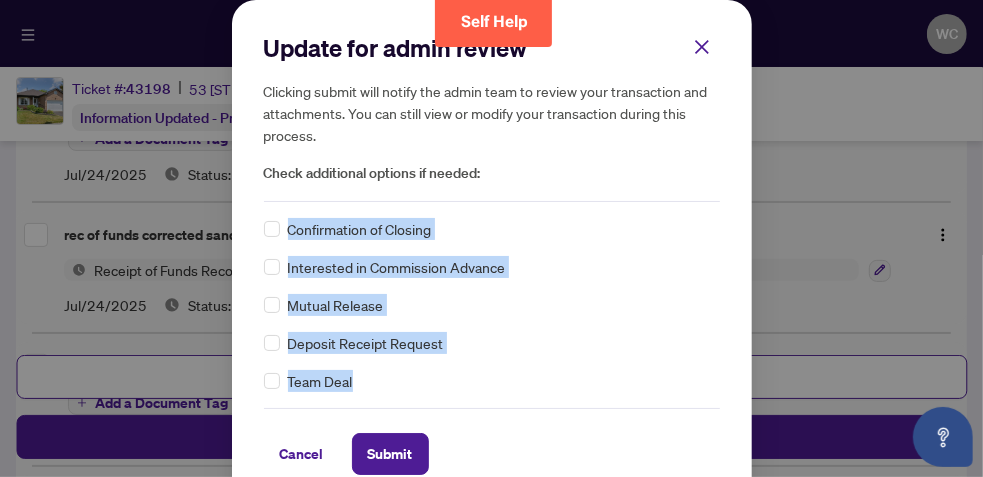 drag, startPoint x: 877, startPoint y: 394, endPoint x: 714, endPoint y: 181, distance: 268.21262 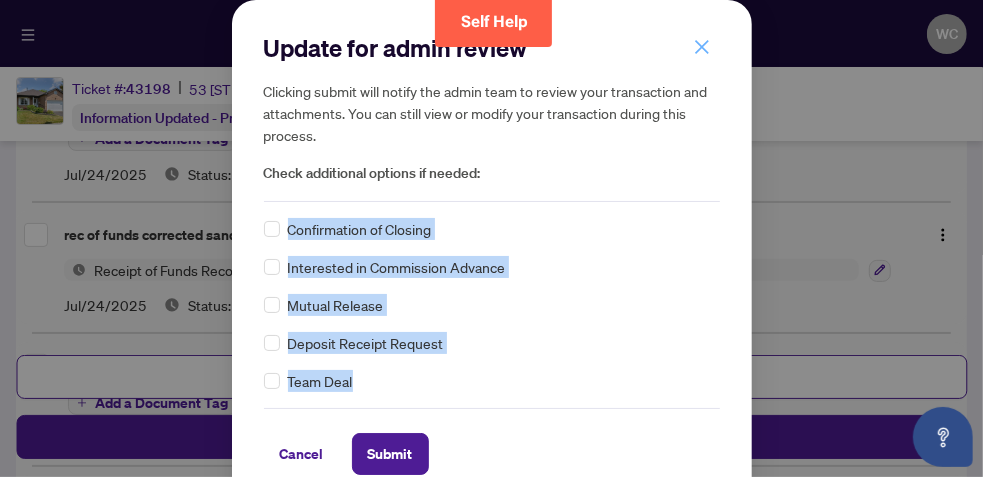 drag, startPoint x: 714, startPoint y: 181, endPoint x: 688, endPoint y: 48, distance: 135.51753 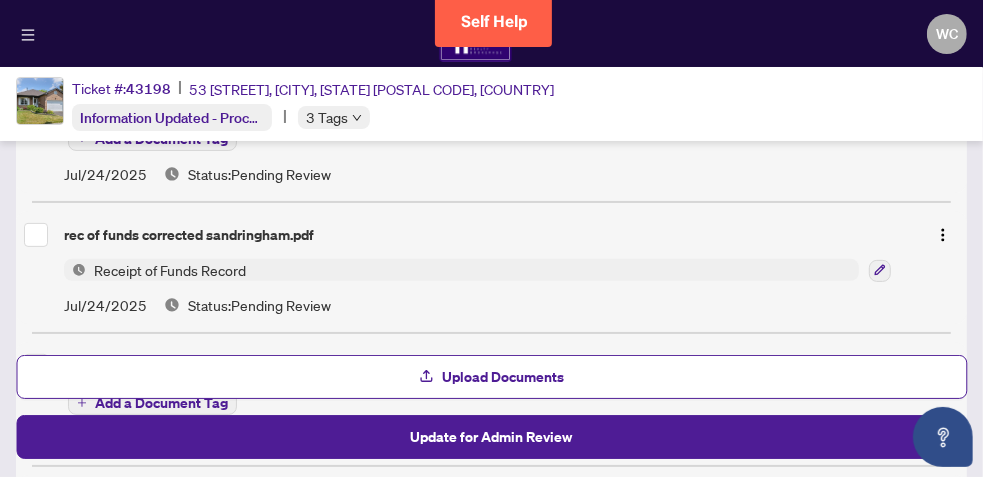 click at bounding box center [75, 270] 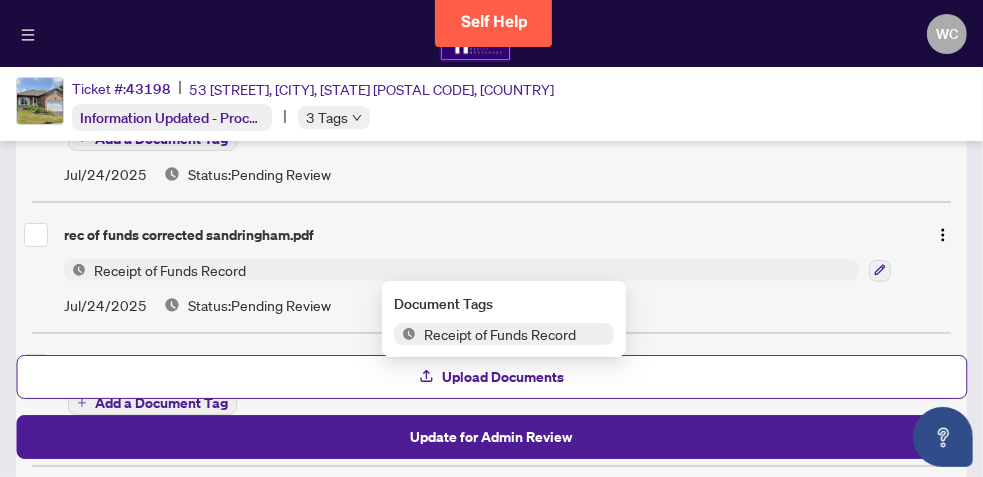 click at bounding box center [75, 270] 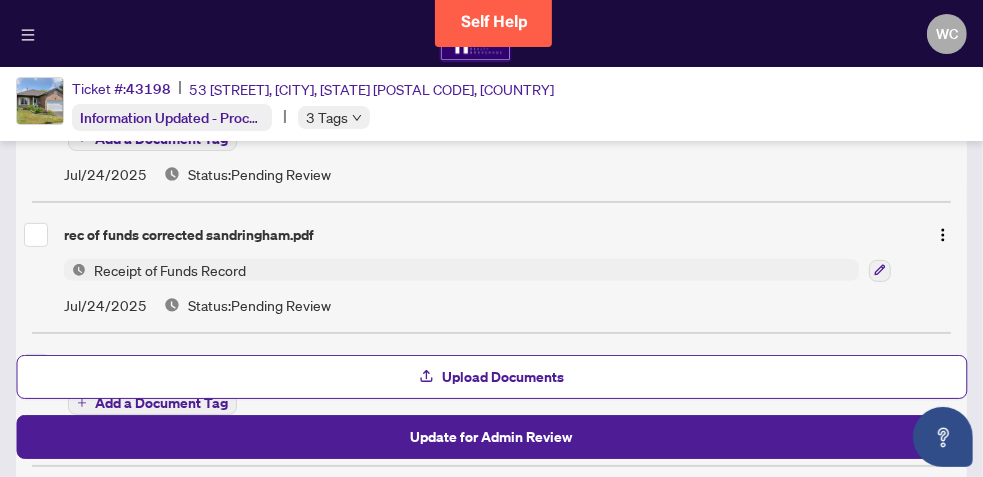 click at bounding box center (75, 270) 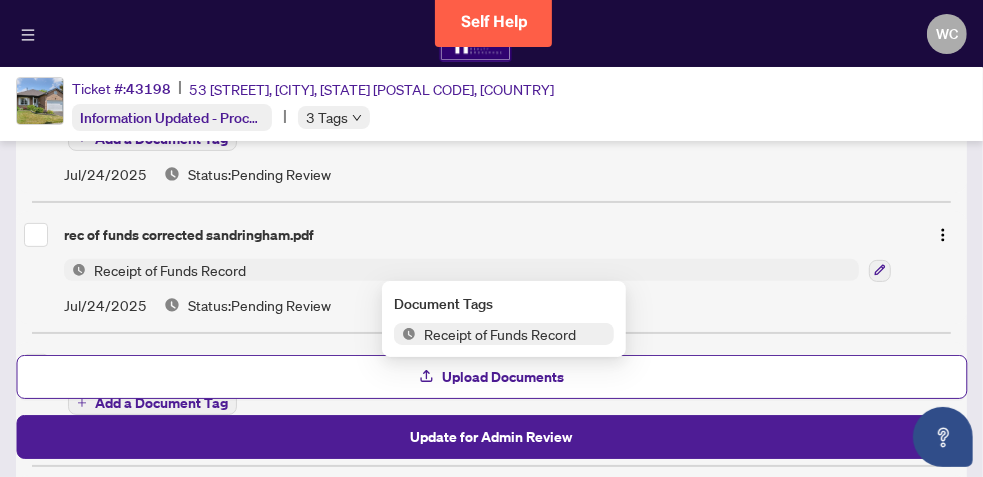 click on "Receipt of Funds Record" at bounding box center [500, 334] 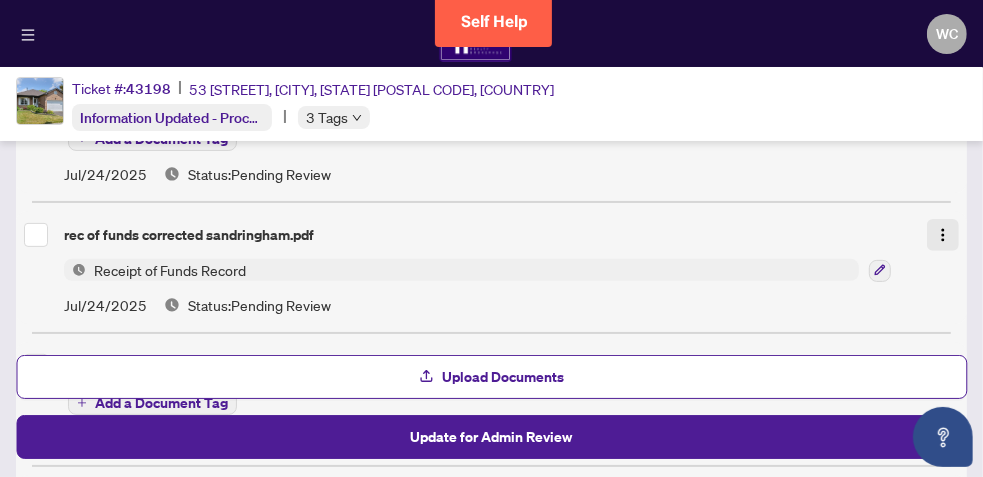 click at bounding box center (943, 235) 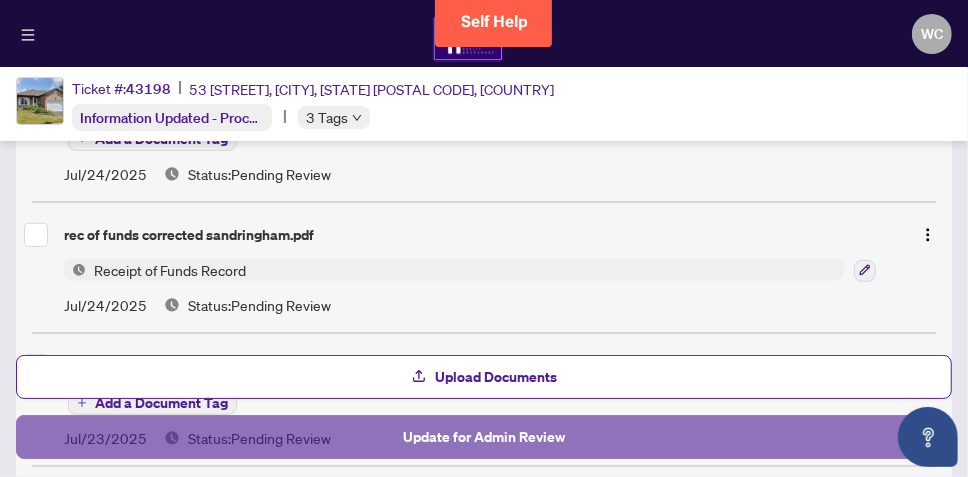 click on "Update for Admin Review" at bounding box center [484, 437] 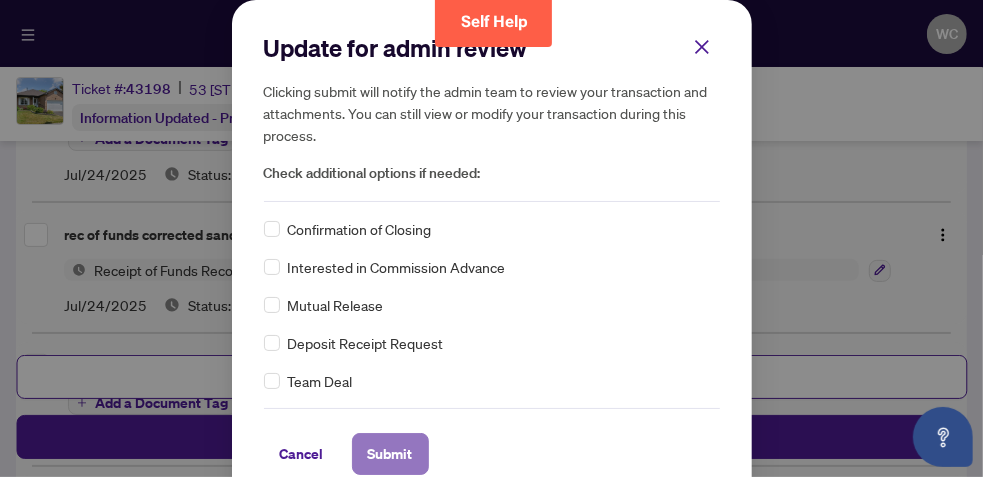 click on "Submit" at bounding box center [390, 454] 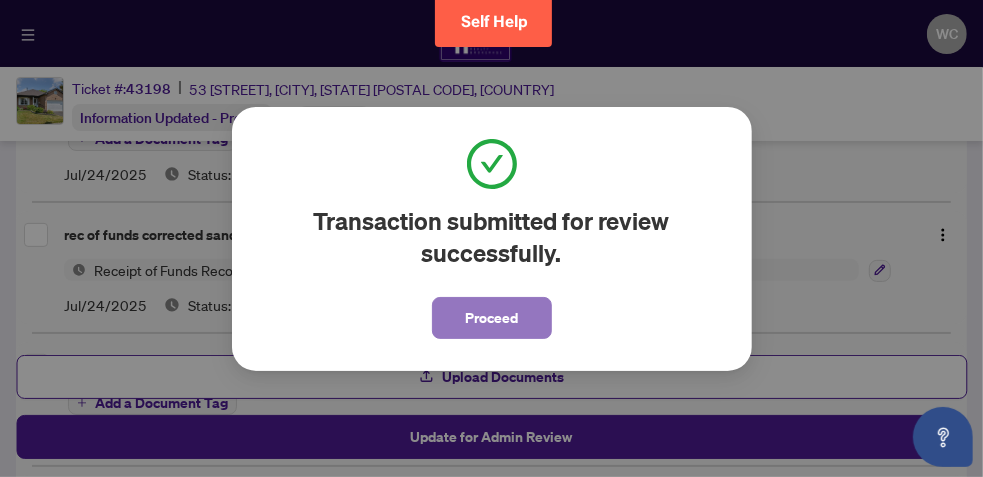 click on "Proceed" at bounding box center [491, 318] 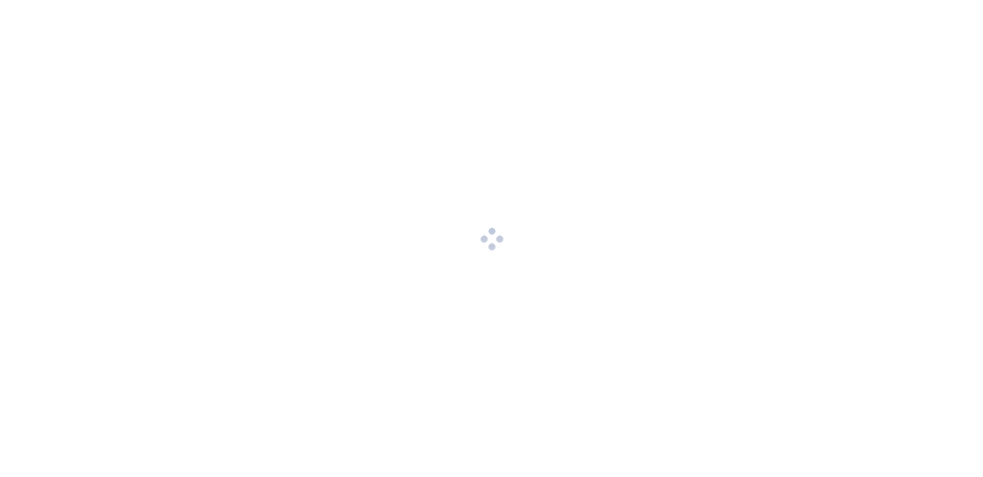 scroll, scrollTop: 0, scrollLeft: 0, axis: both 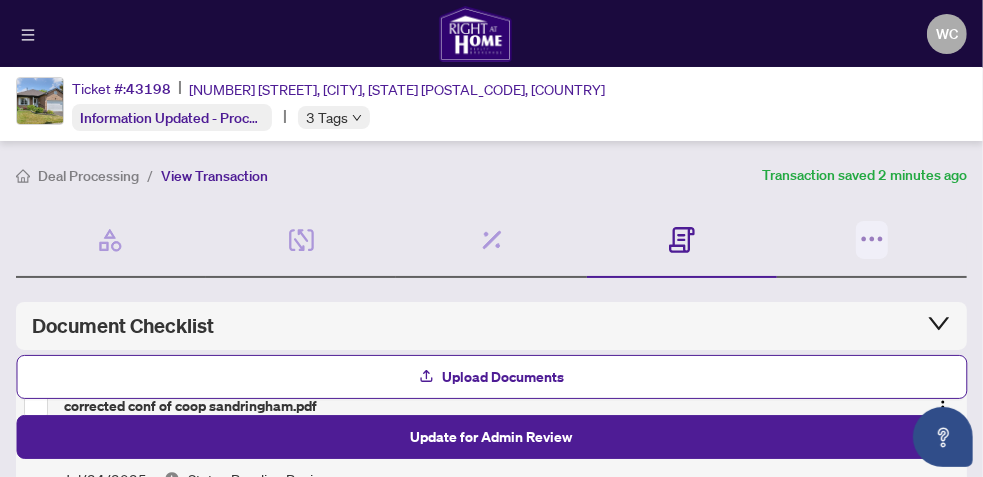 click 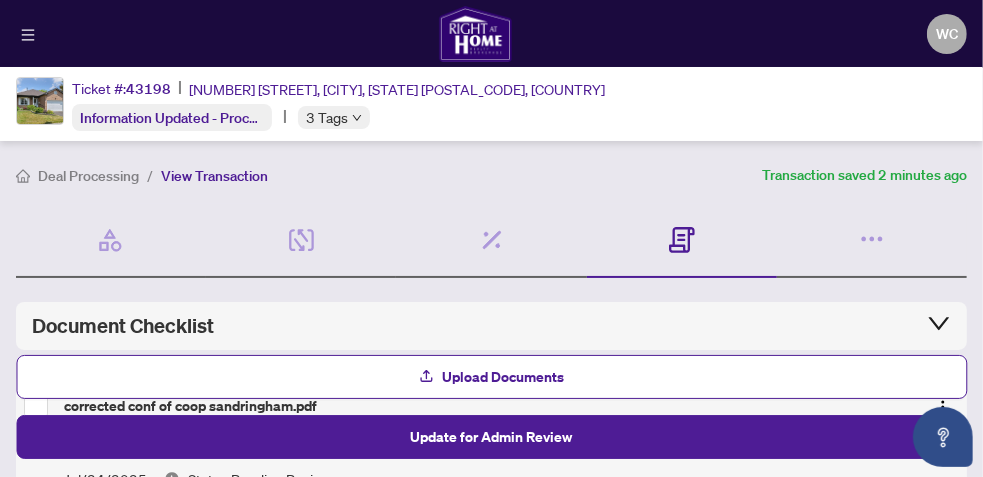 click 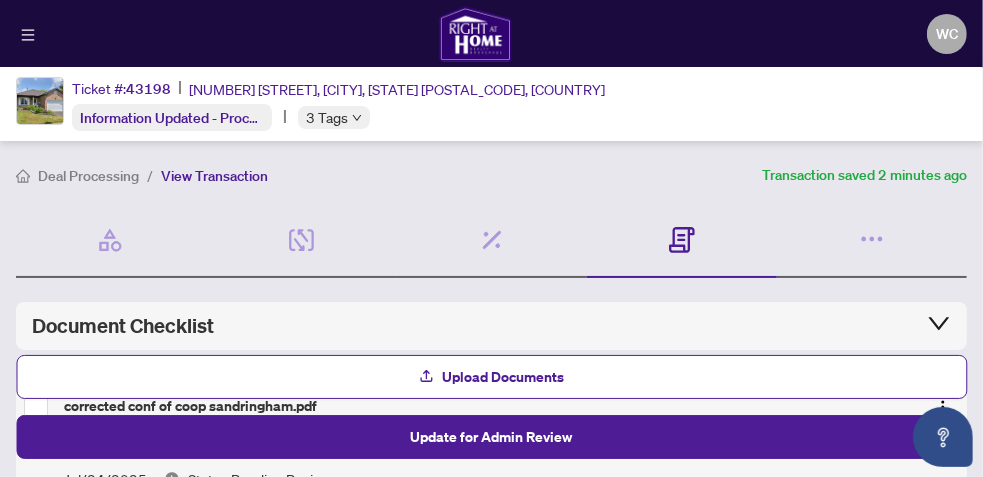 click 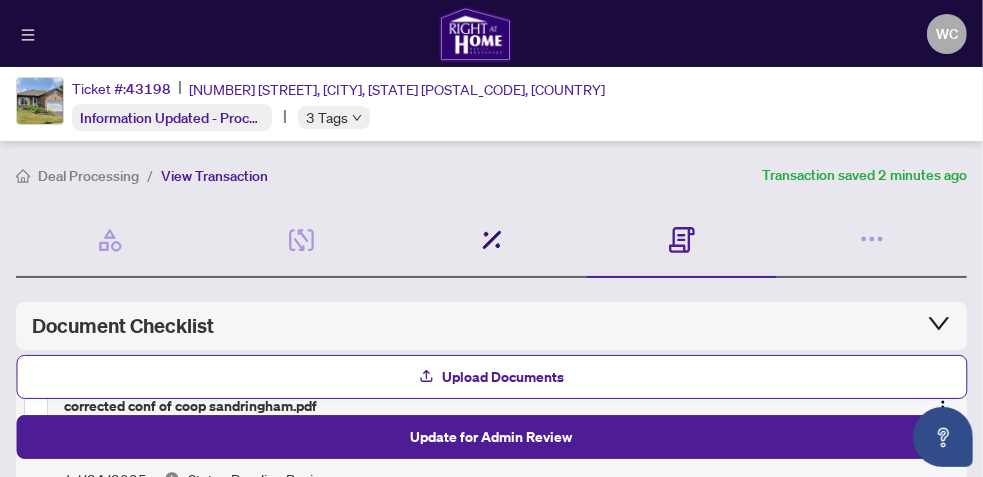 click 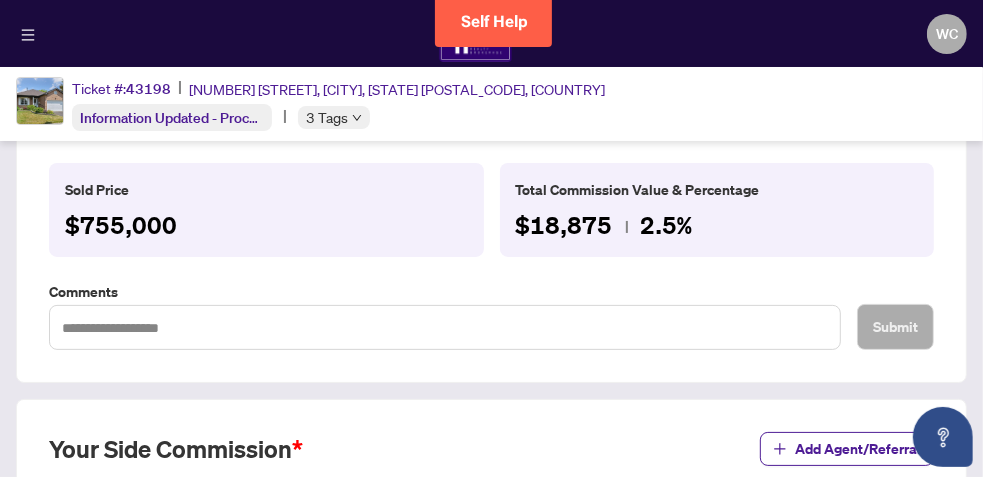 scroll, scrollTop: 240, scrollLeft: 0, axis: vertical 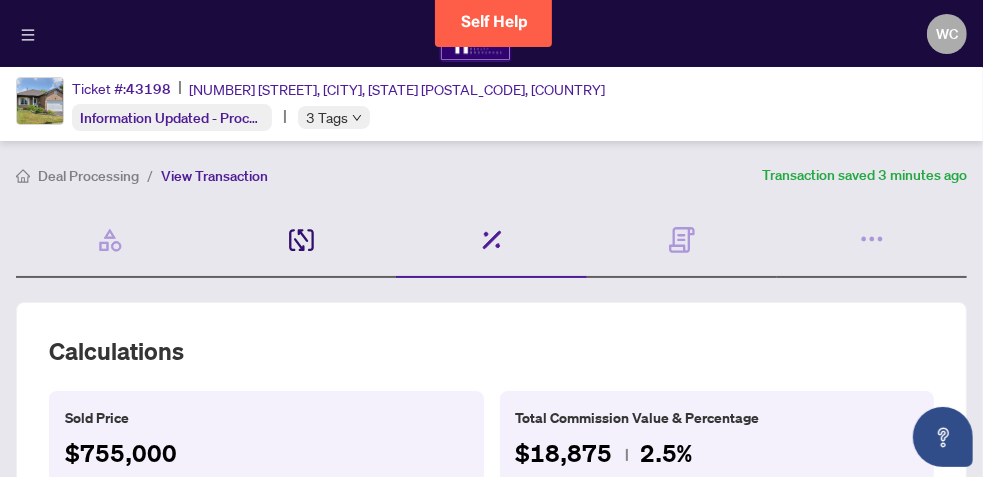 click 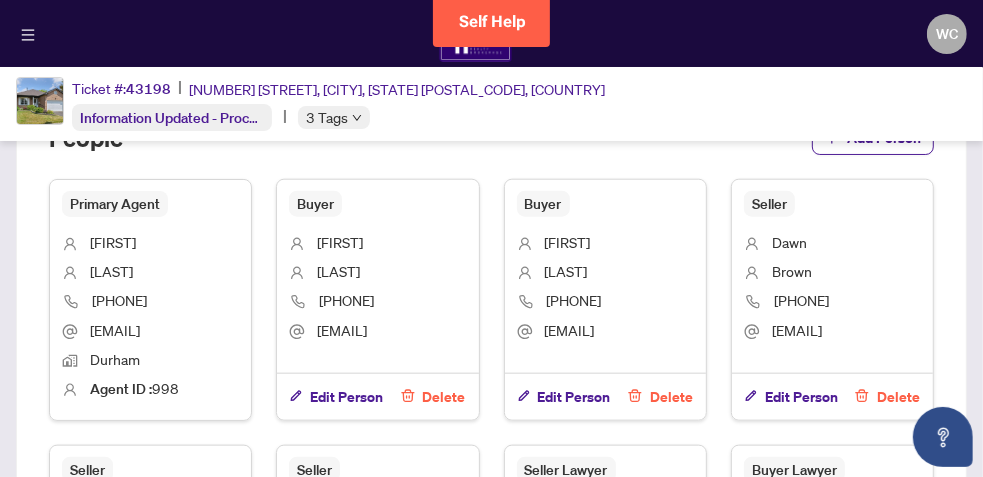 scroll, scrollTop: 738, scrollLeft: 0, axis: vertical 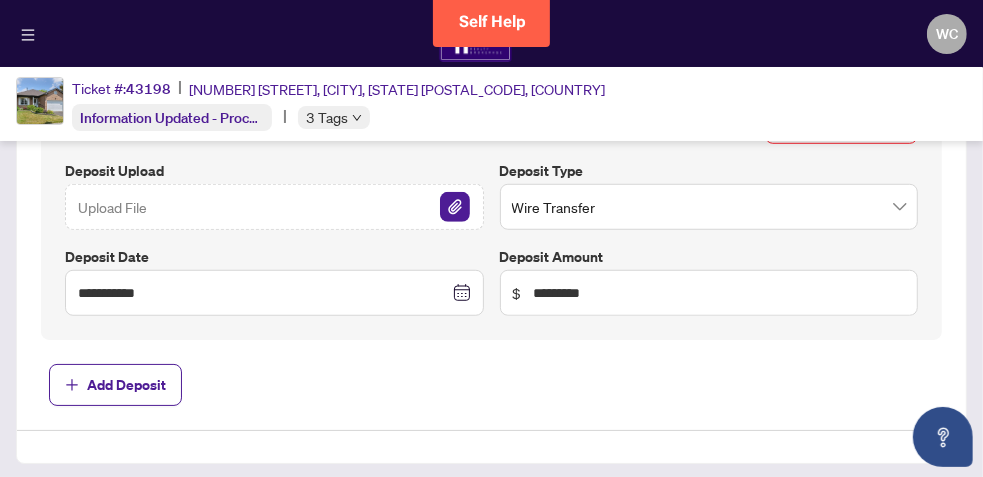 click 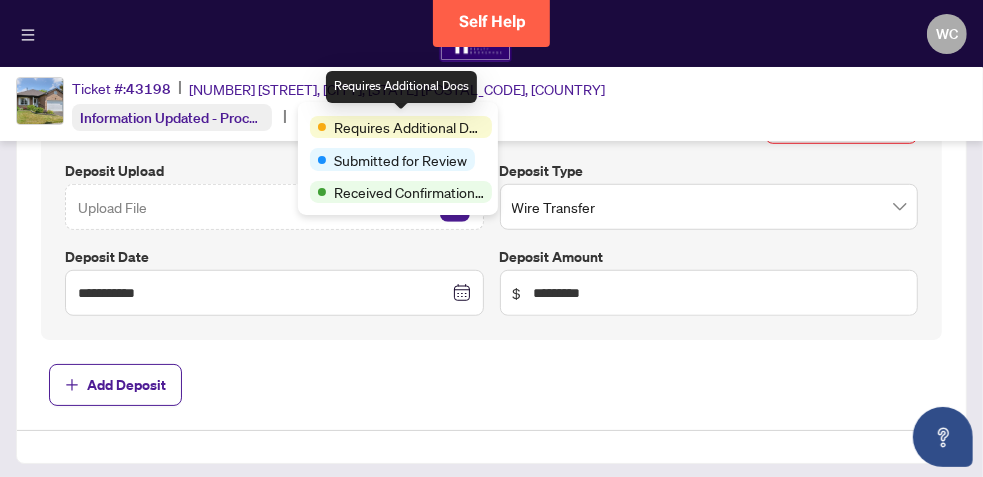 click on "Requires Additional Docs" at bounding box center [409, 127] 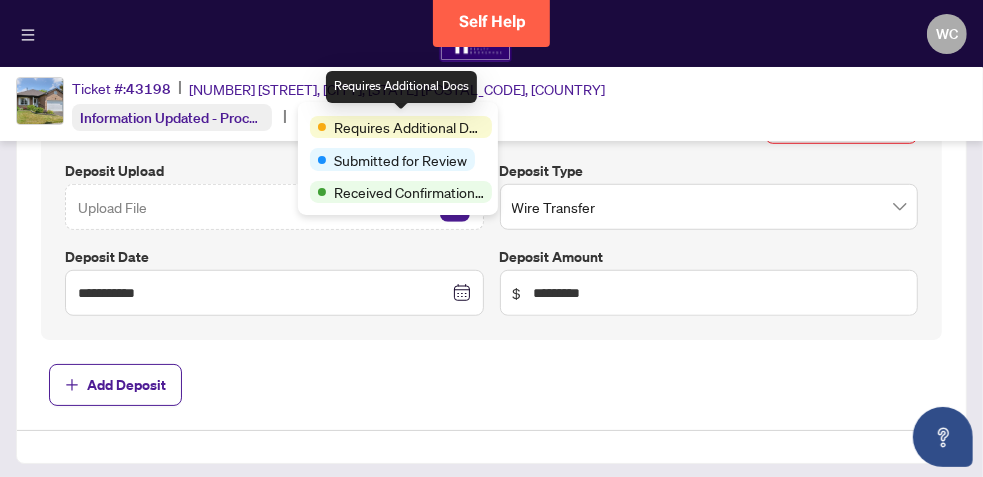 click on "Requires Additional Docs" at bounding box center (401, 127) 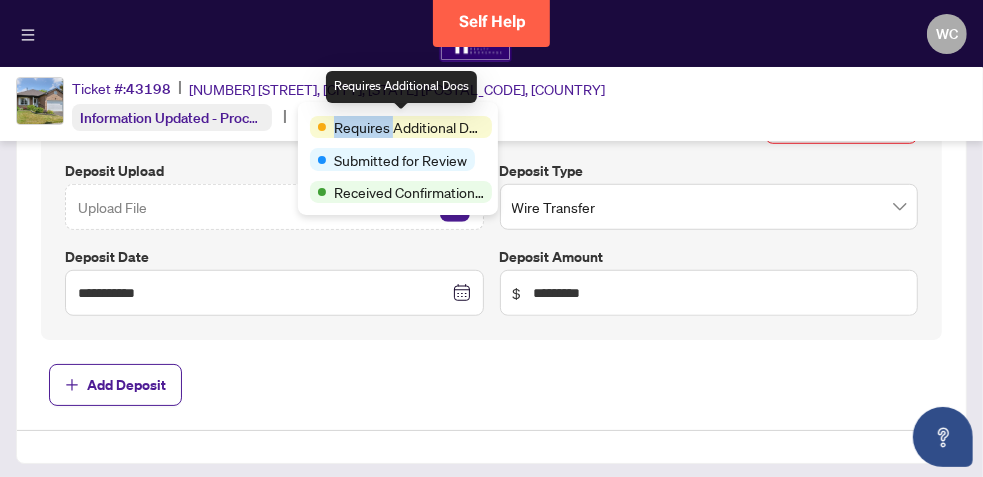 click on "Requires Additional Docs" at bounding box center [401, 127] 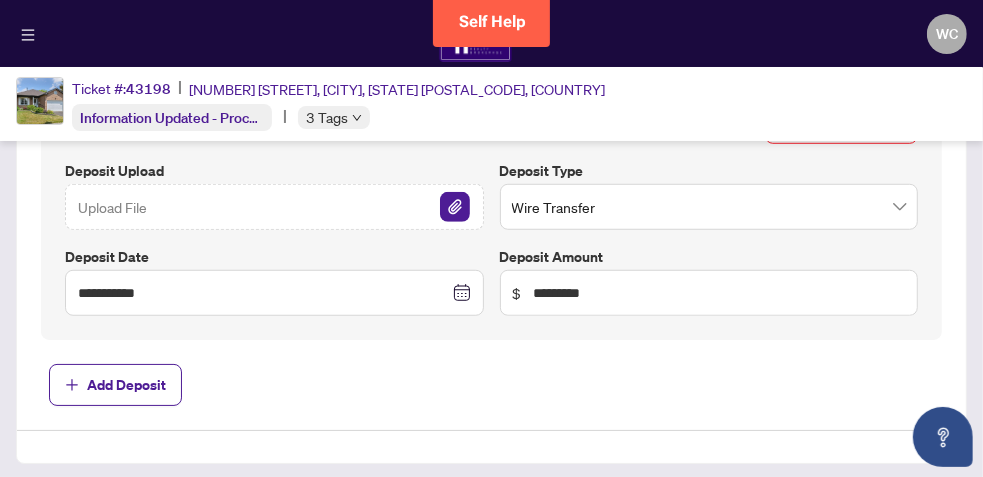 click on "WC Wendy Collins" at bounding box center (491, 34) 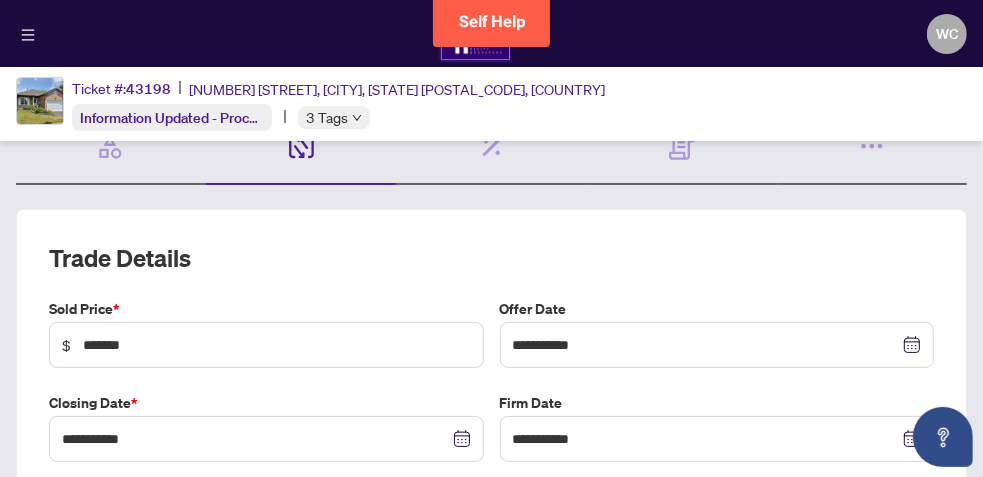 scroll, scrollTop: 128, scrollLeft: 0, axis: vertical 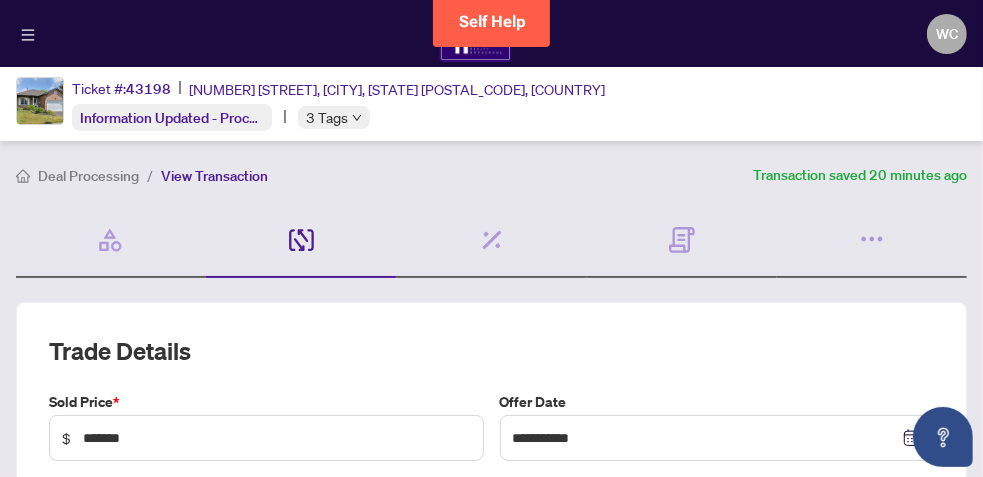 click 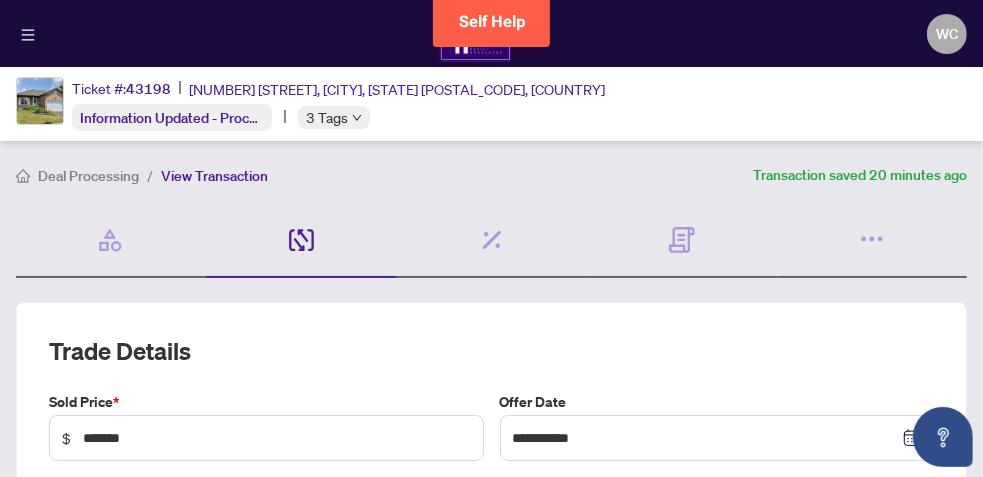 click 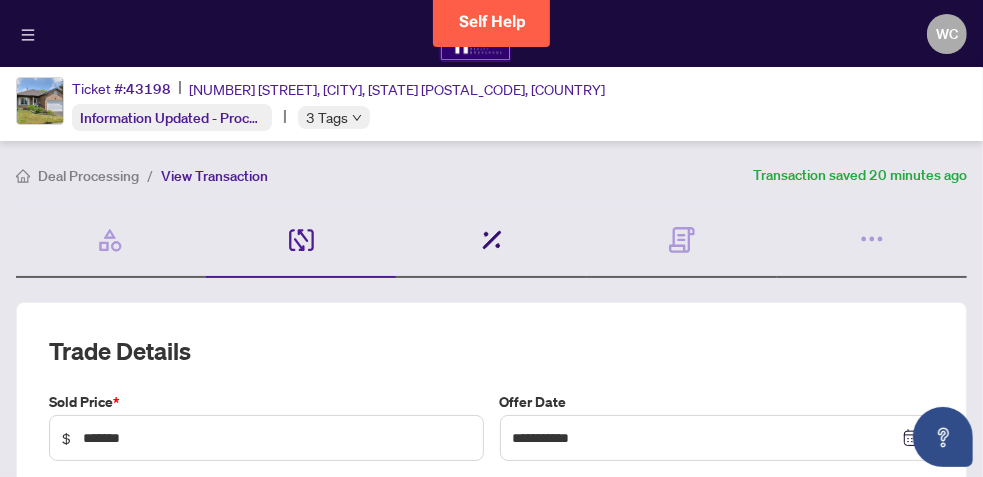 click 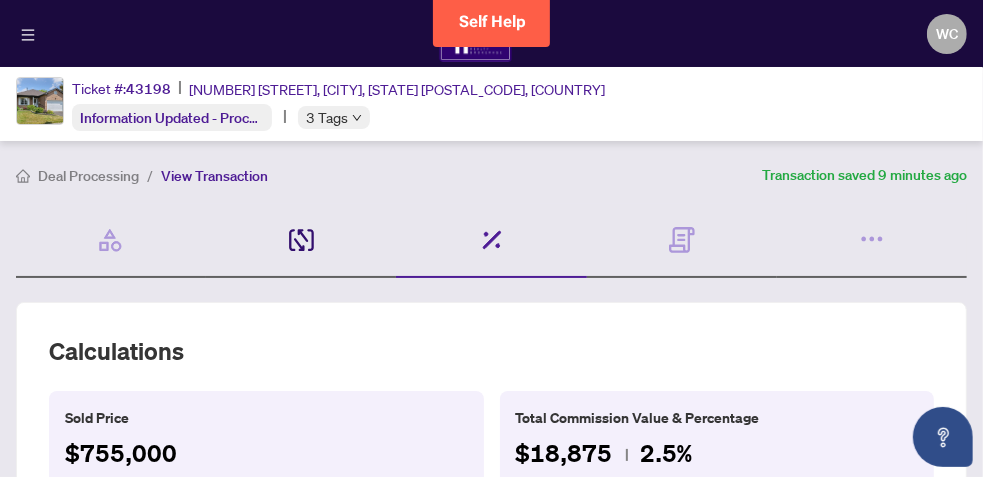 click 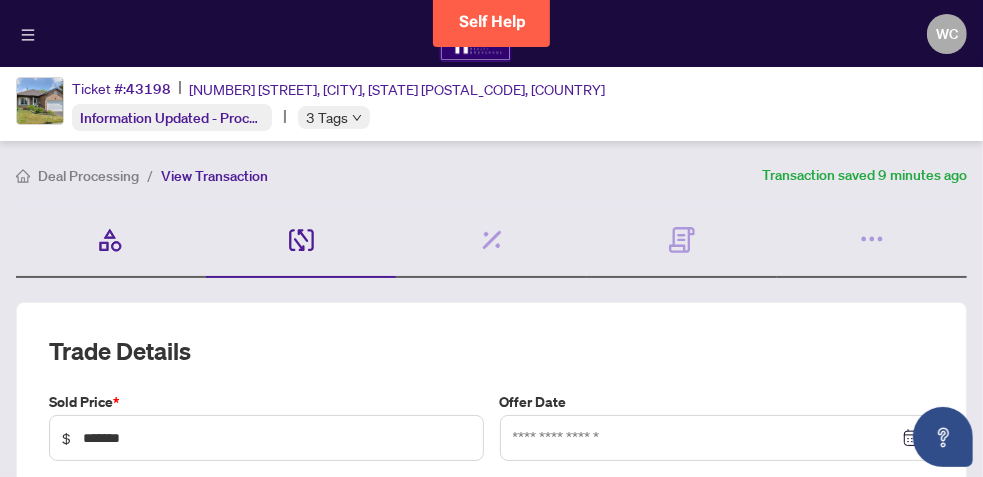 type on "**********" 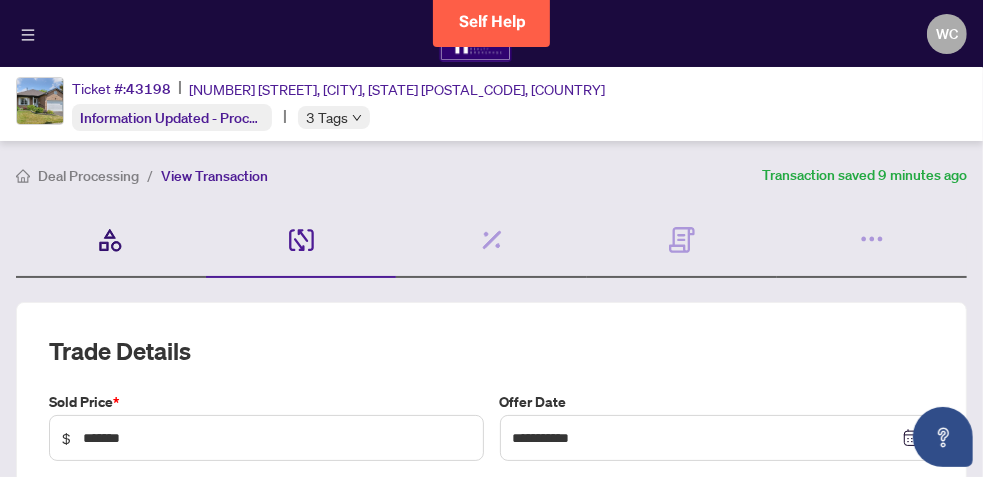 click 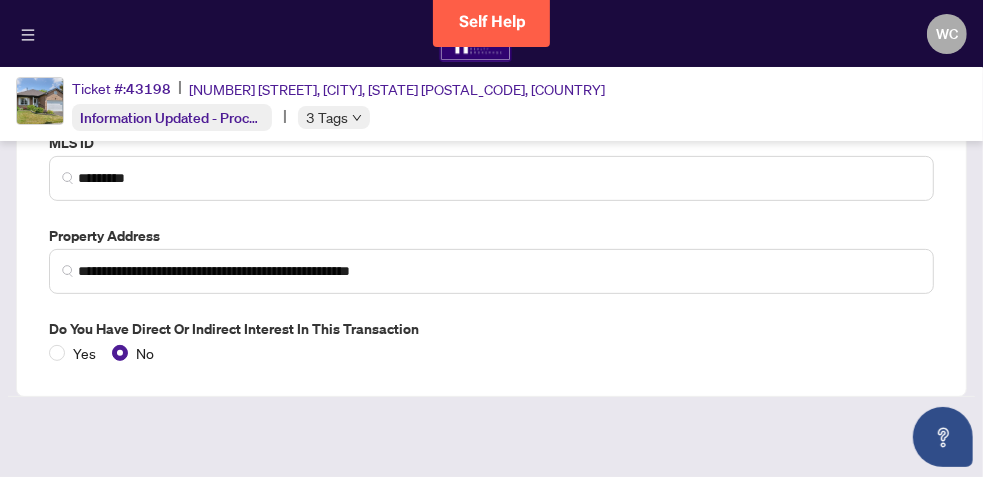scroll, scrollTop: 0, scrollLeft: 0, axis: both 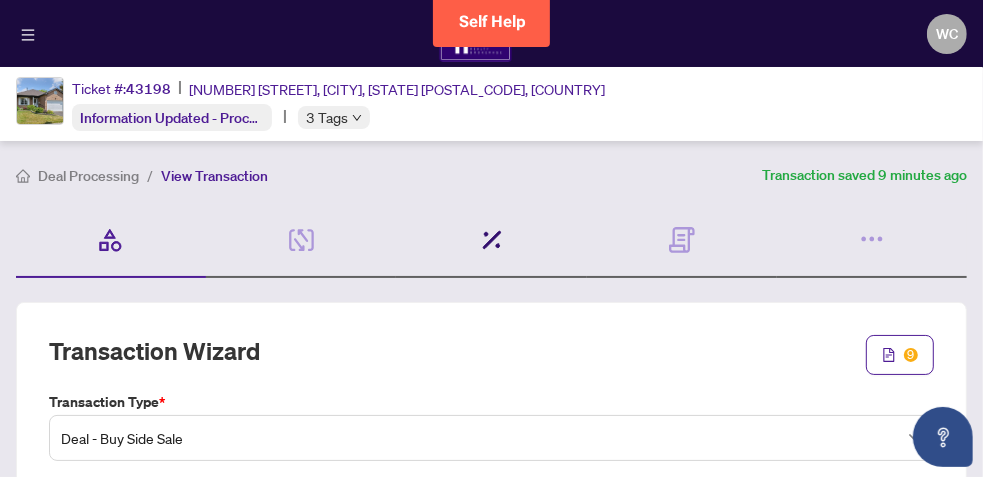 click 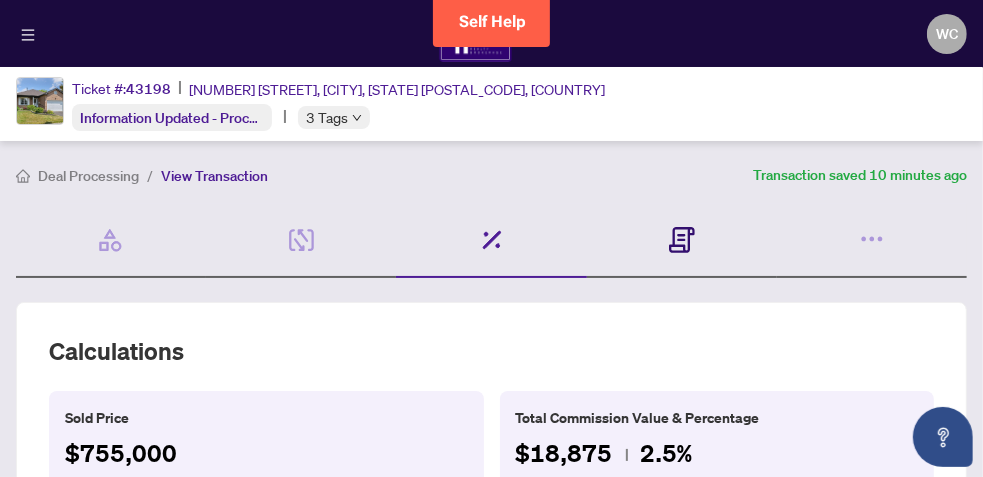 click 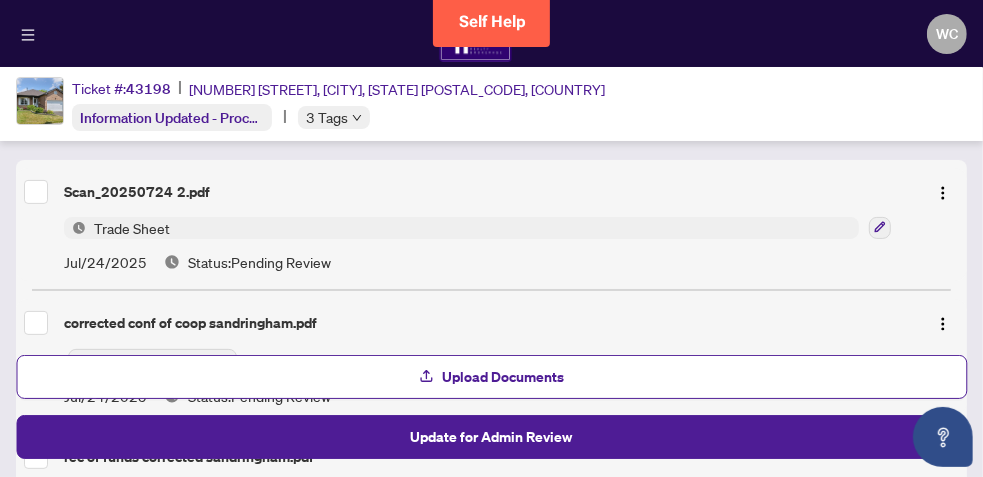scroll, scrollTop: 214, scrollLeft: 0, axis: vertical 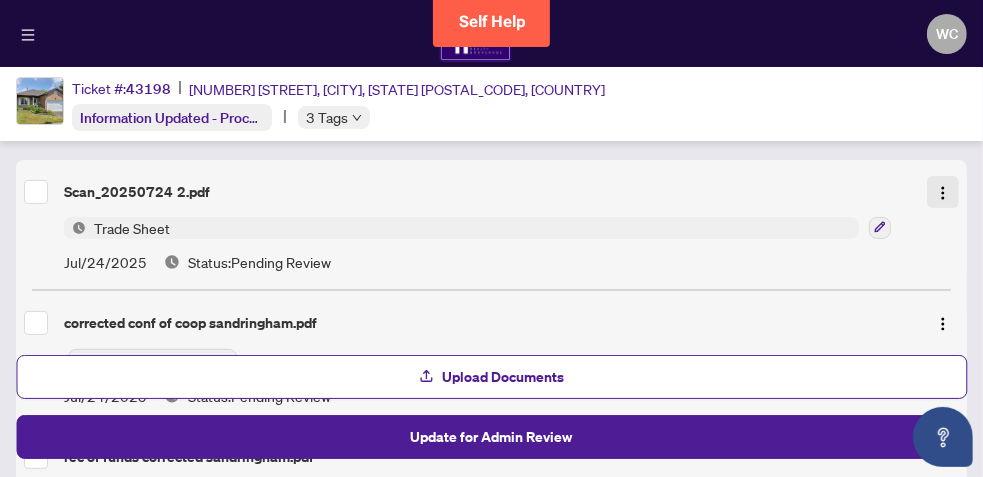 click at bounding box center (943, 193) 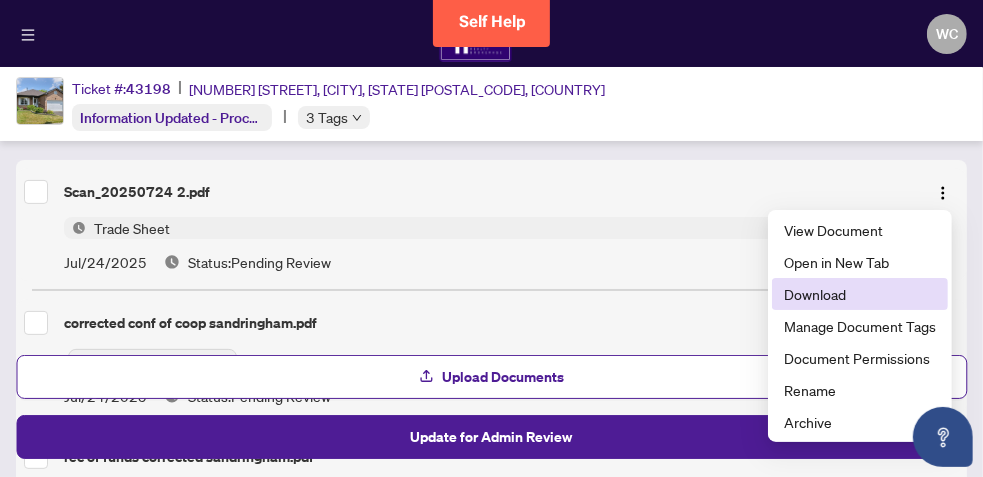 click on "Download" at bounding box center [860, 294] 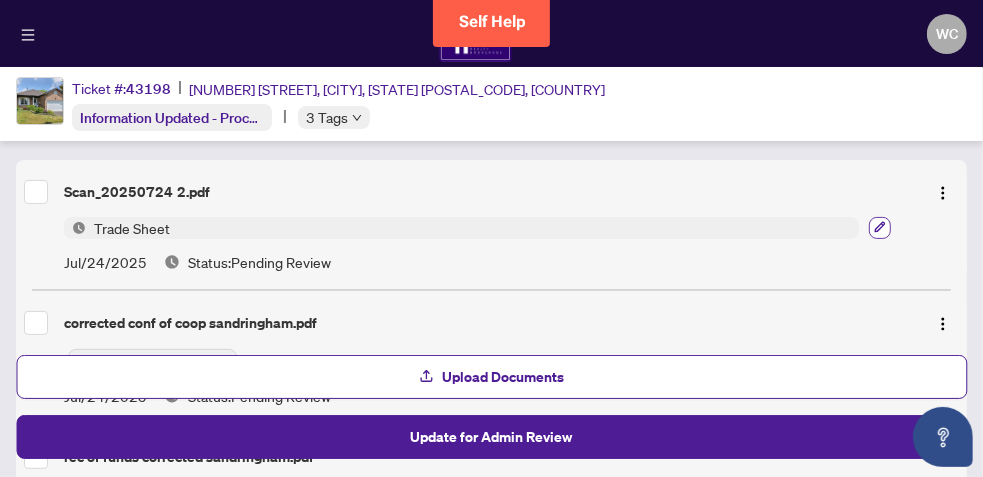 click 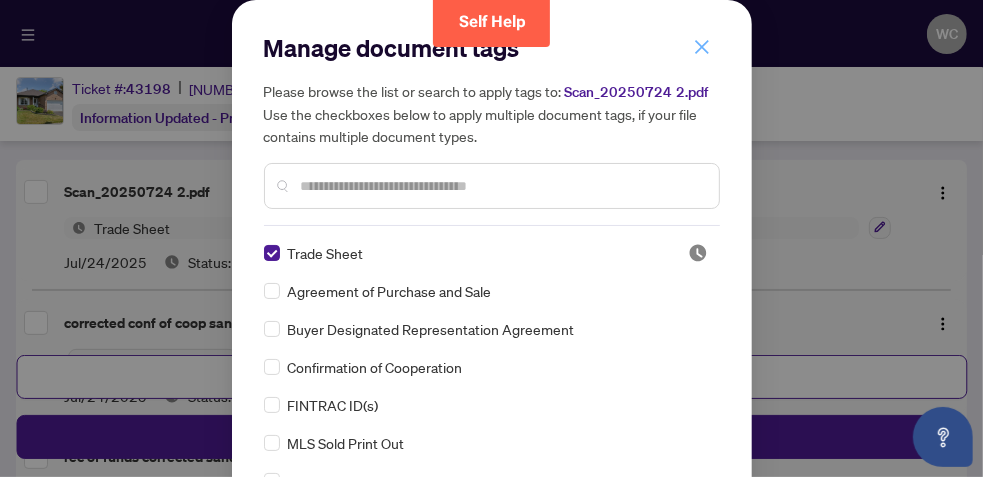 click 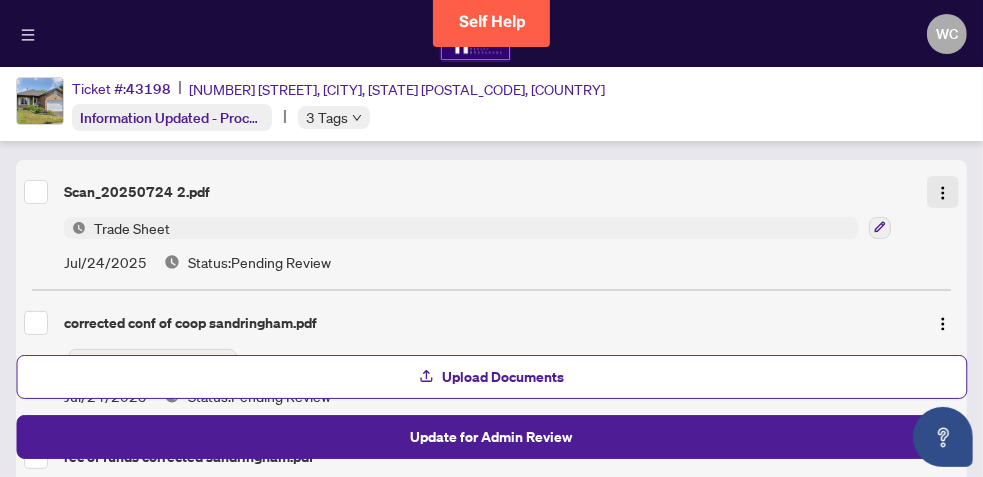 click at bounding box center (943, 193) 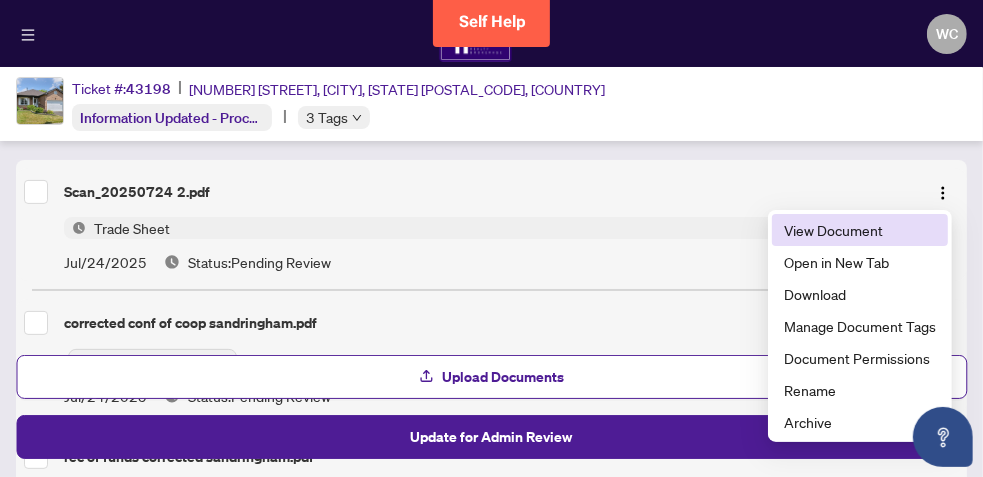 click on "View Document" at bounding box center (860, 230) 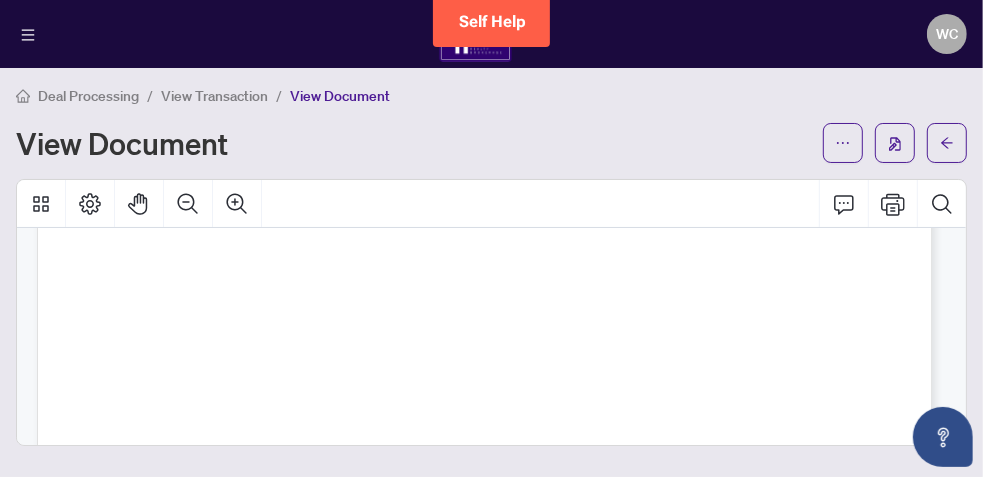 scroll, scrollTop: 2374, scrollLeft: 0, axis: vertical 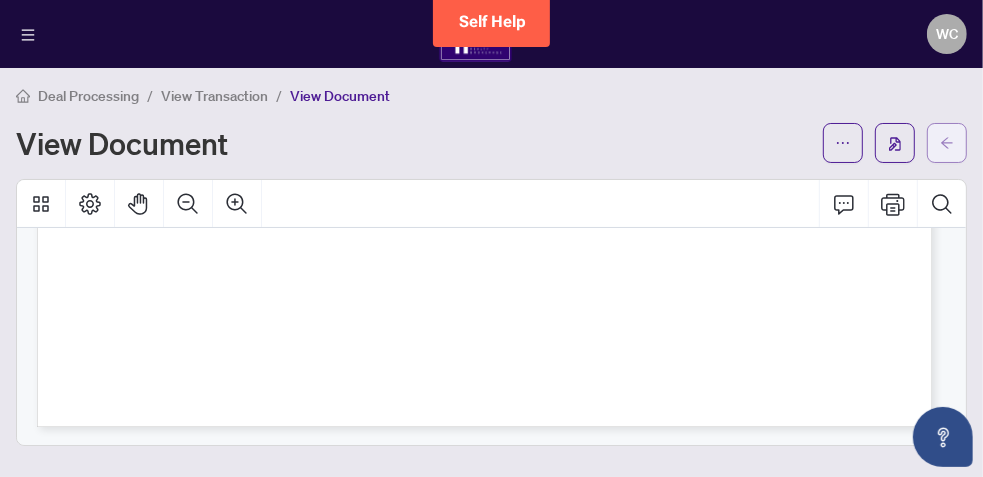 click 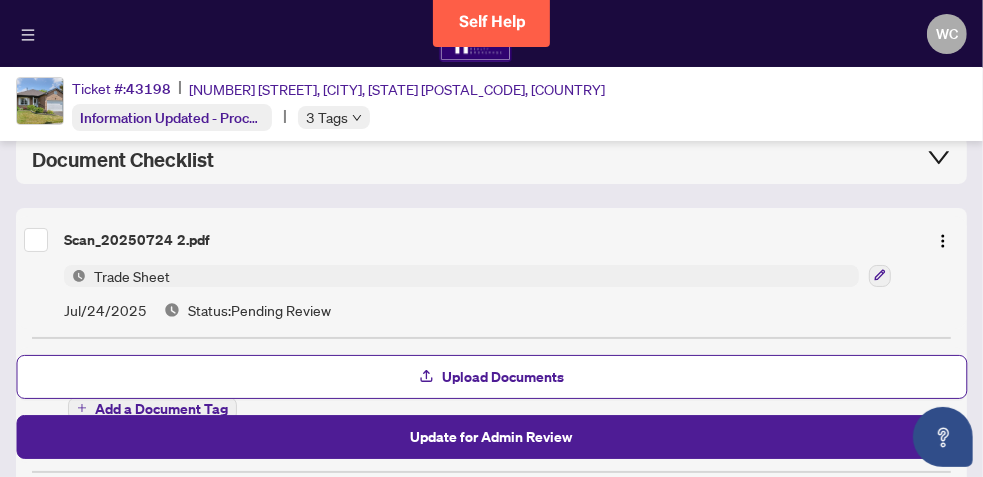 scroll, scrollTop: 200, scrollLeft: 0, axis: vertical 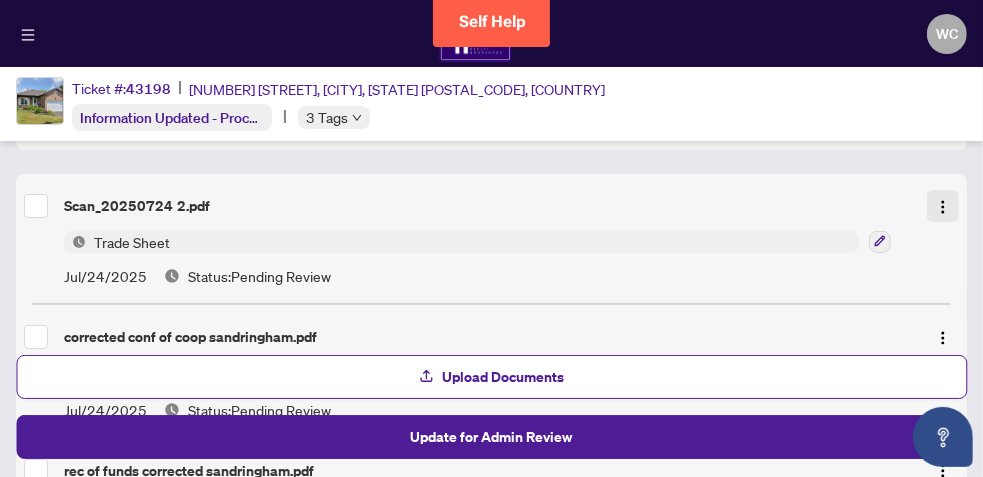 click at bounding box center [943, 207] 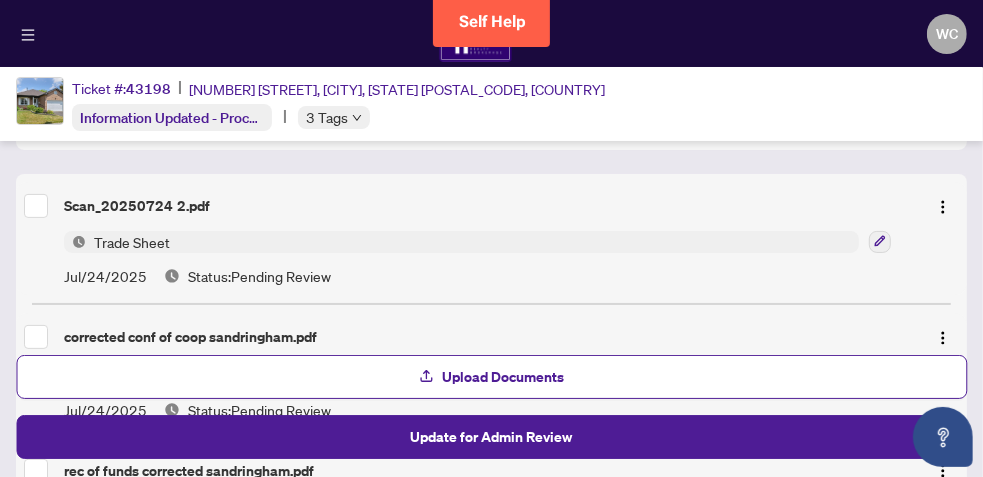 click on "Scan_20250724 2.pdf" at bounding box center [491, 206] 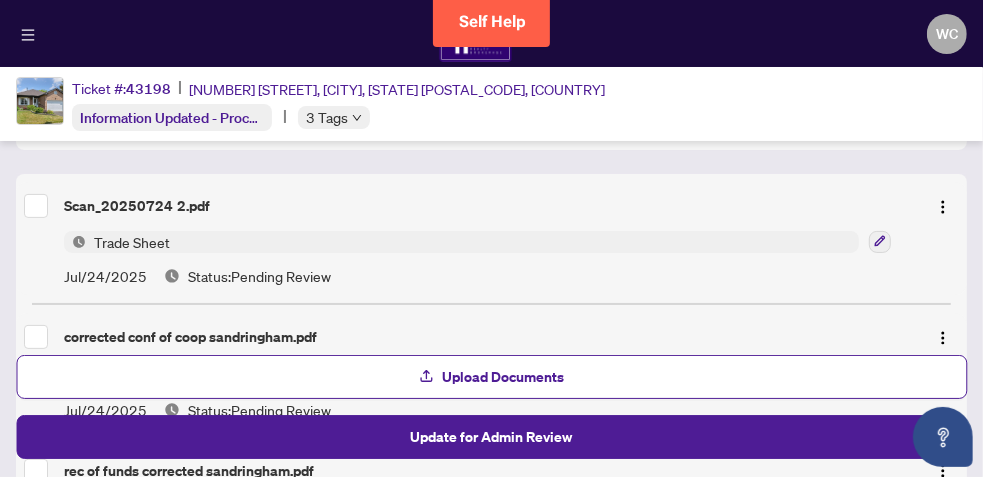 scroll, scrollTop: 0, scrollLeft: 0, axis: both 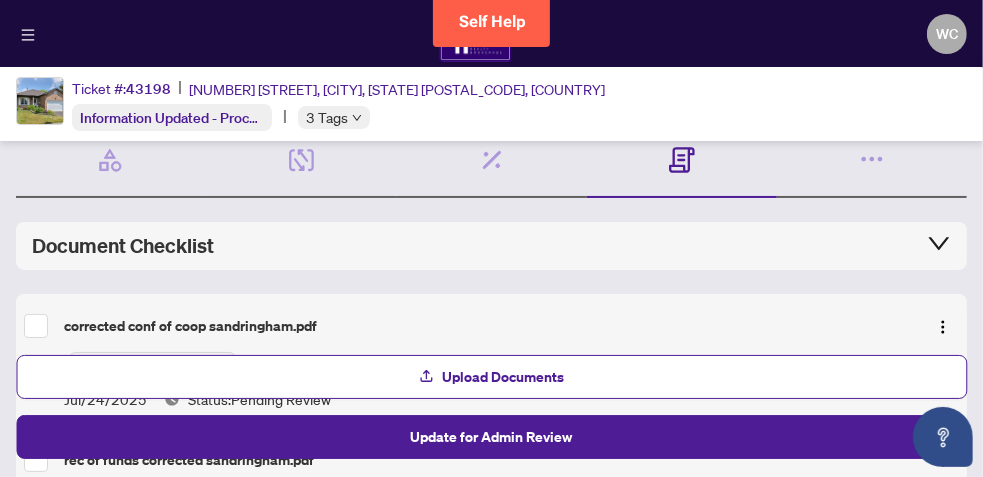 click 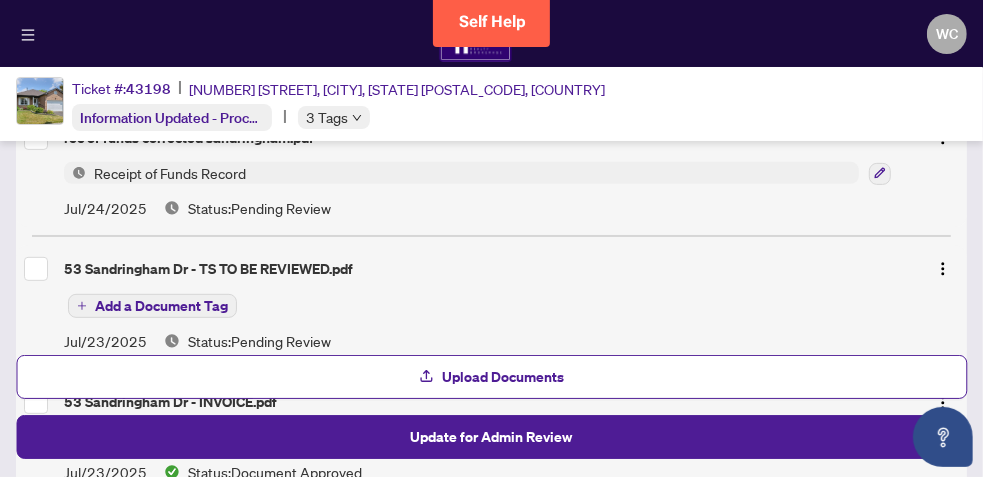 scroll, scrollTop: 440, scrollLeft: 0, axis: vertical 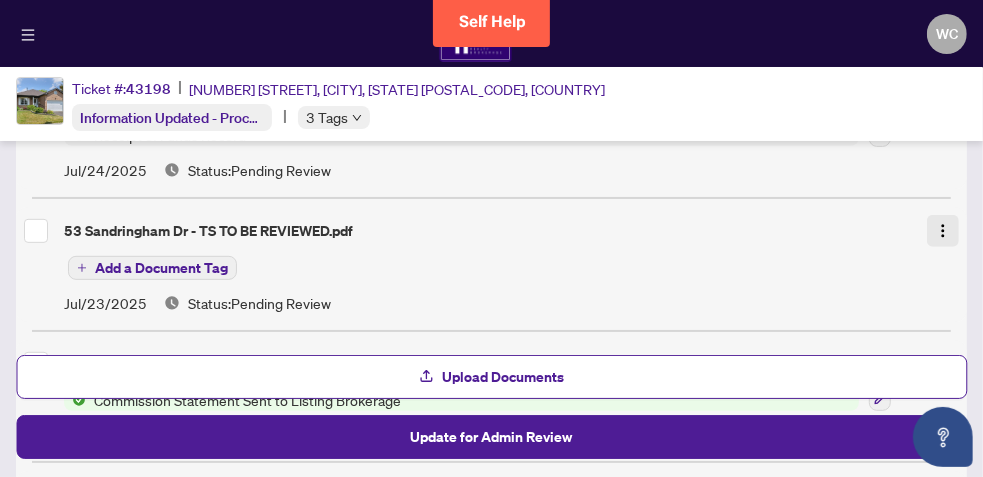 click at bounding box center [943, 231] 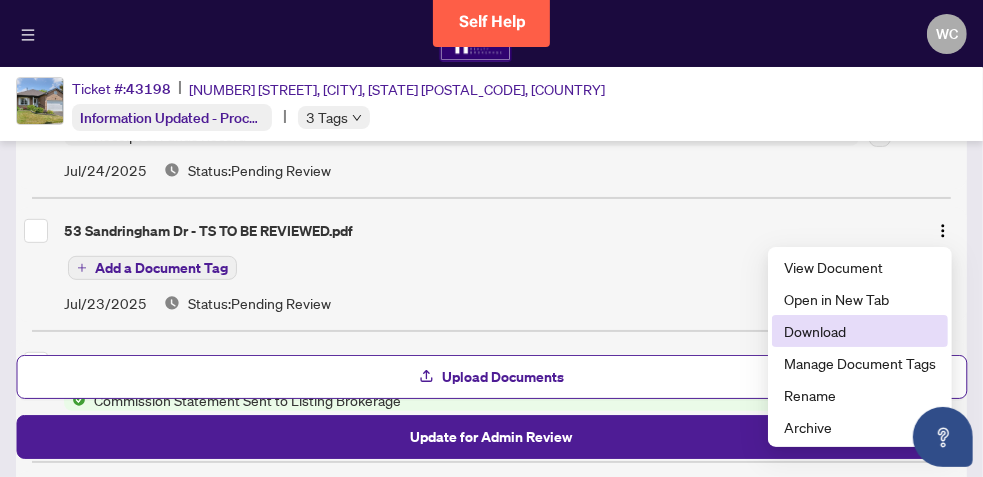 click on "Download" at bounding box center (860, 331) 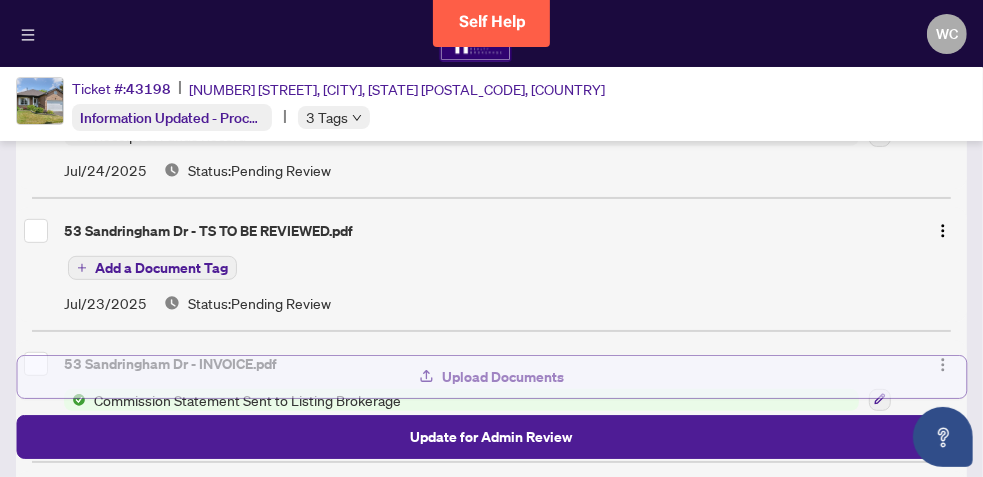 click on "Upload Documents" at bounding box center [504, 377] 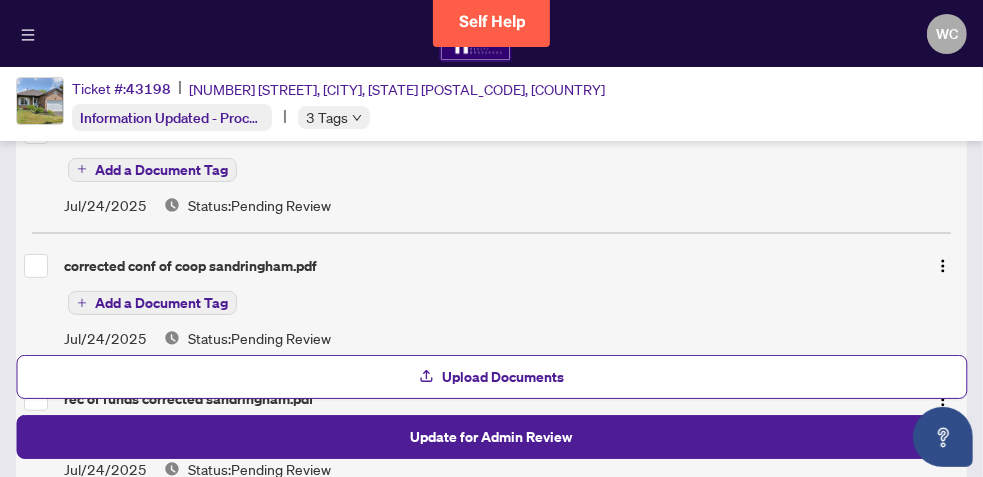 scroll, scrollTop: 262, scrollLeft: 0, axis: vertical 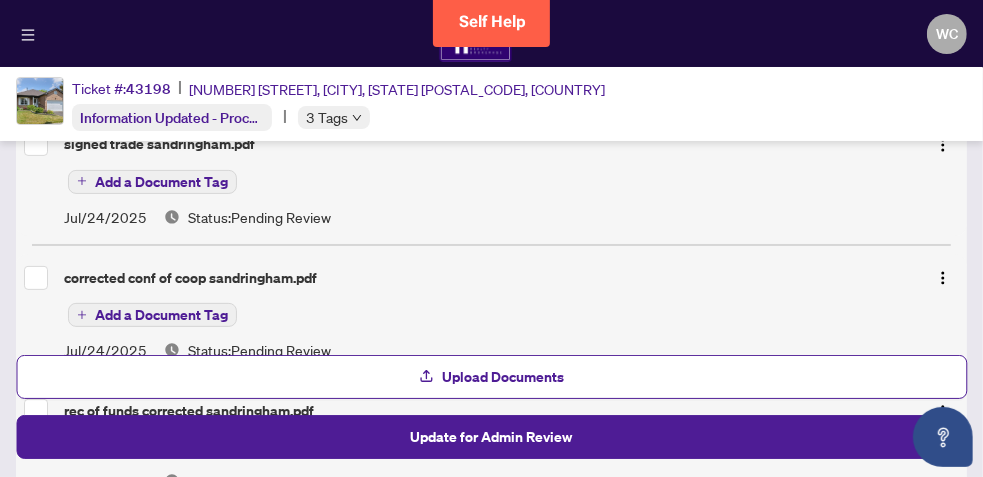 click on "Add a Document Tag" at bounding box center [161, 182] 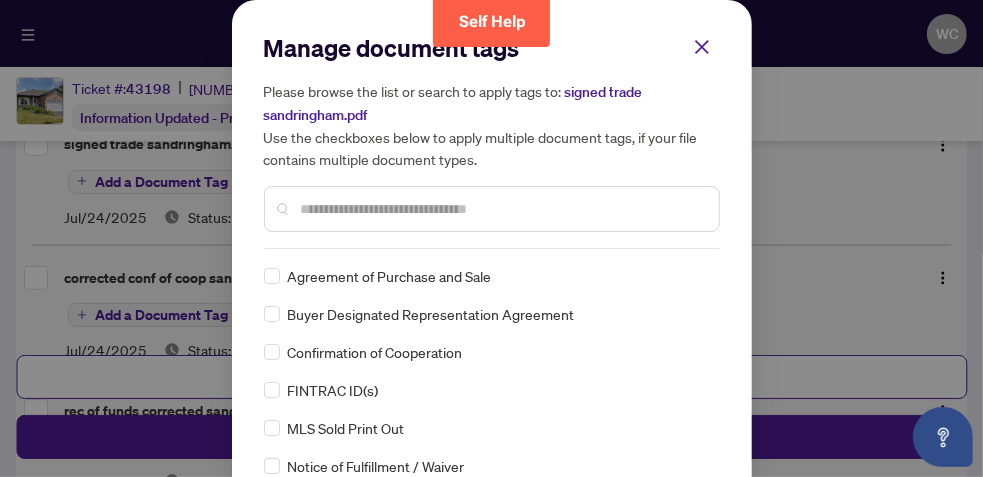 click at bounding box center [502, 209] 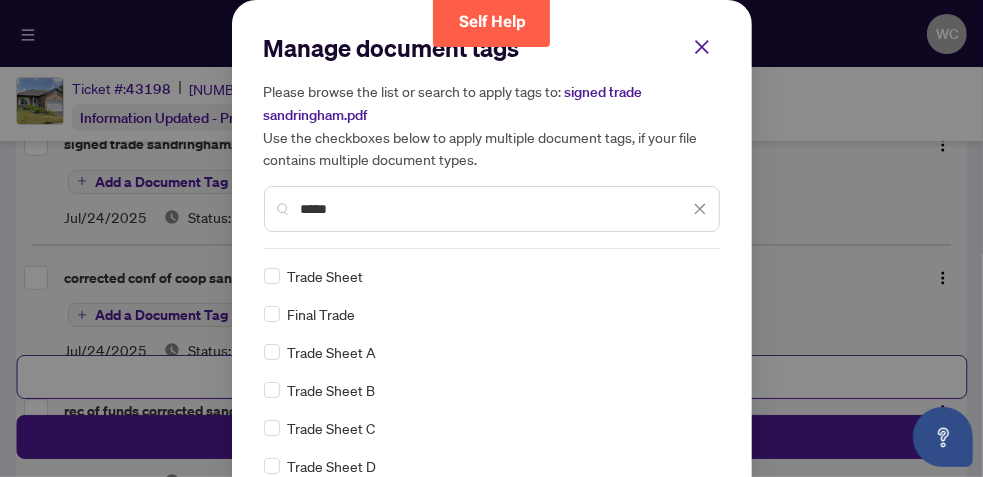 type on "*****" 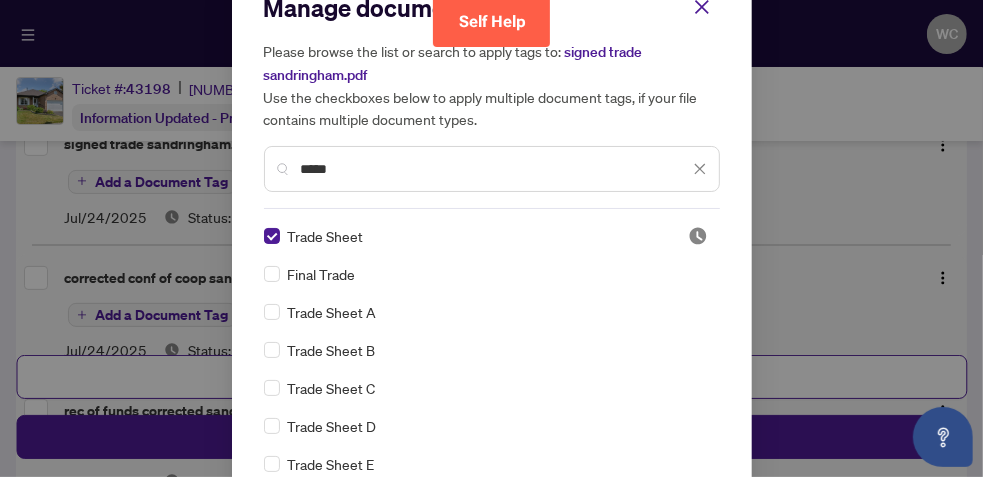 scroll, scrollTop: 148, scrollLeft: 0, axis: vertical 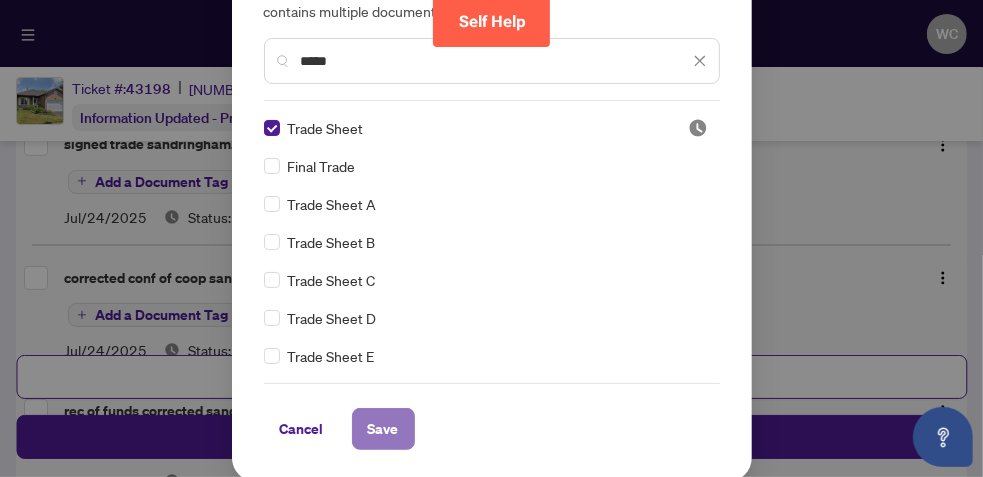 click on "Save" at bounding box center (383, 429) 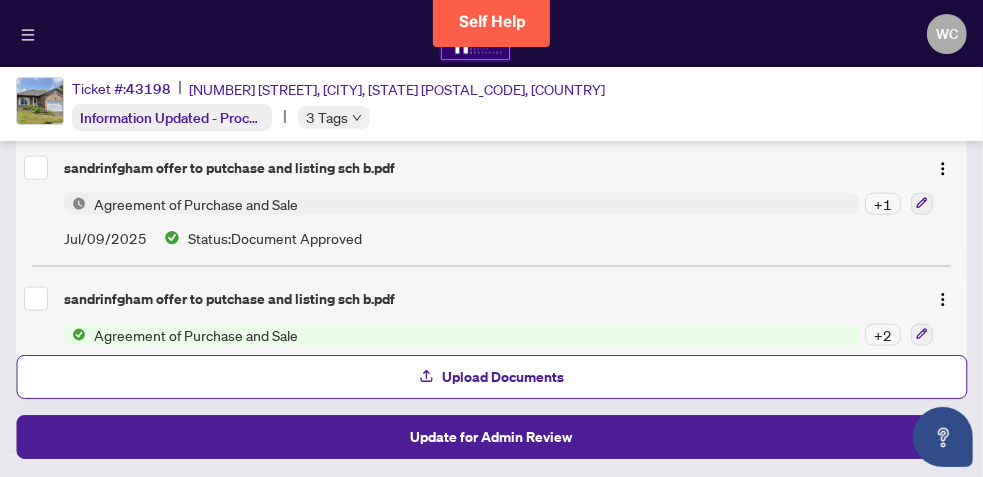 scroll, scrollTop: 1475, scrollLeft: 0, axis: vertical 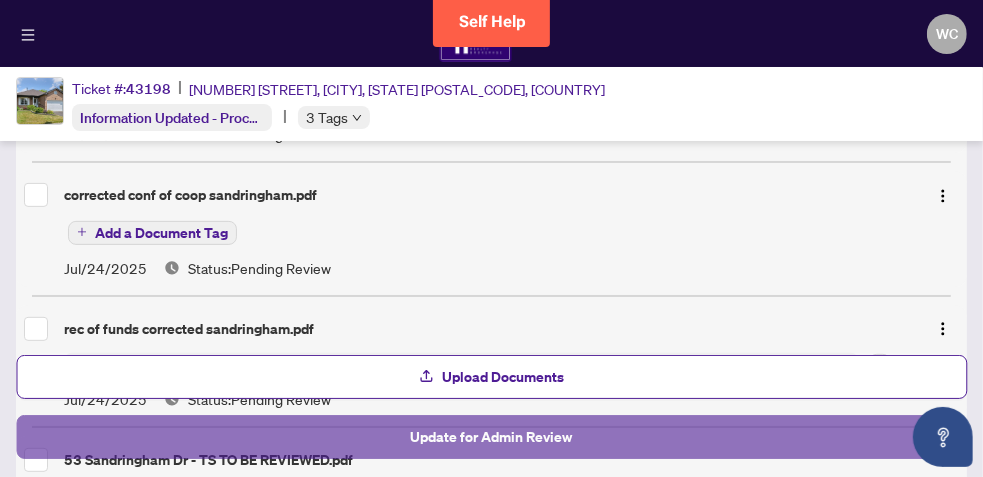 click on "Update for Admin Review" at bounding box center [491, 437] 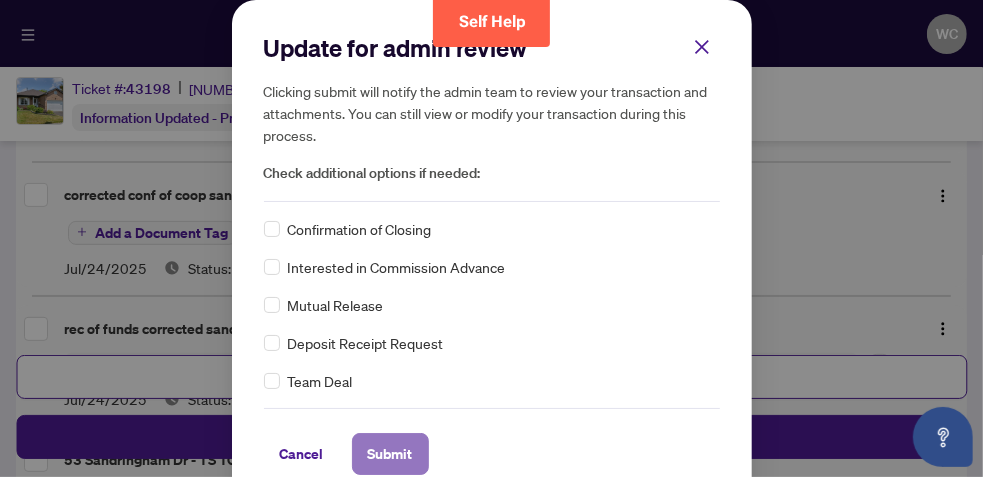 click on "Submit" at bounding box center (390, 454) 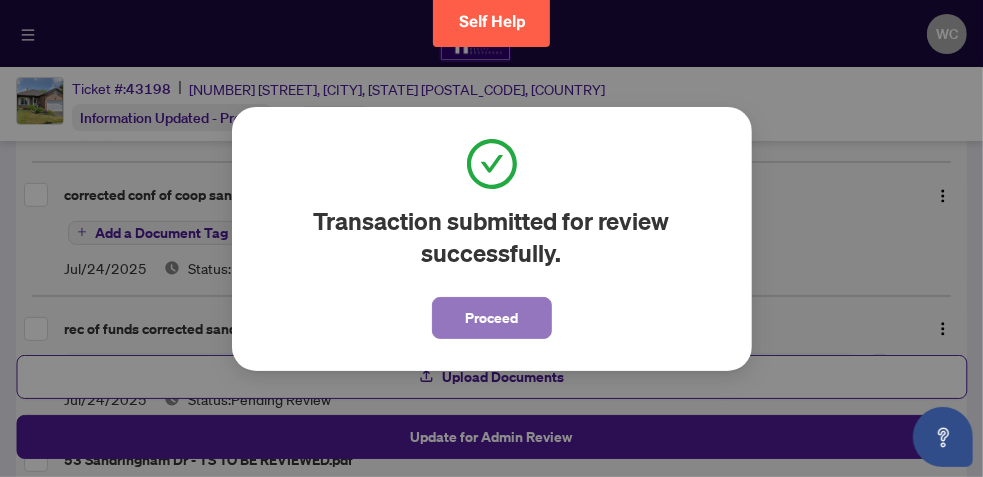 click on "Proceed" at bounding box center (491, 318) 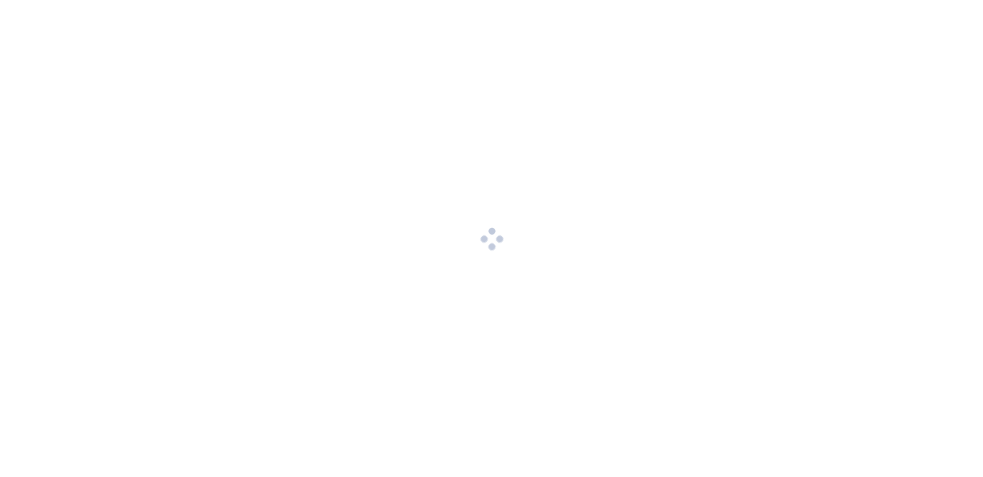 scroll, scrollTop: 0, scrollLeft: 0, axis: both 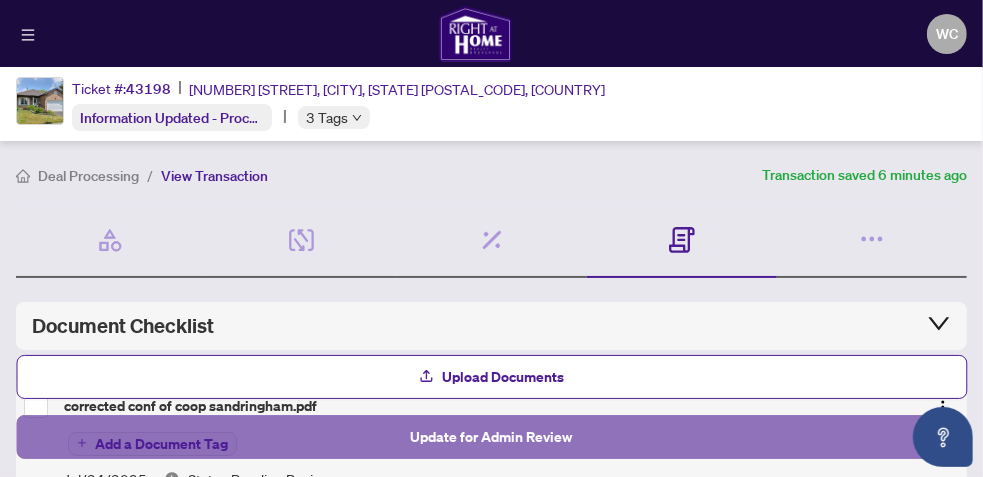 click on "Update for Admin Review" at bounding box center [492, 437] 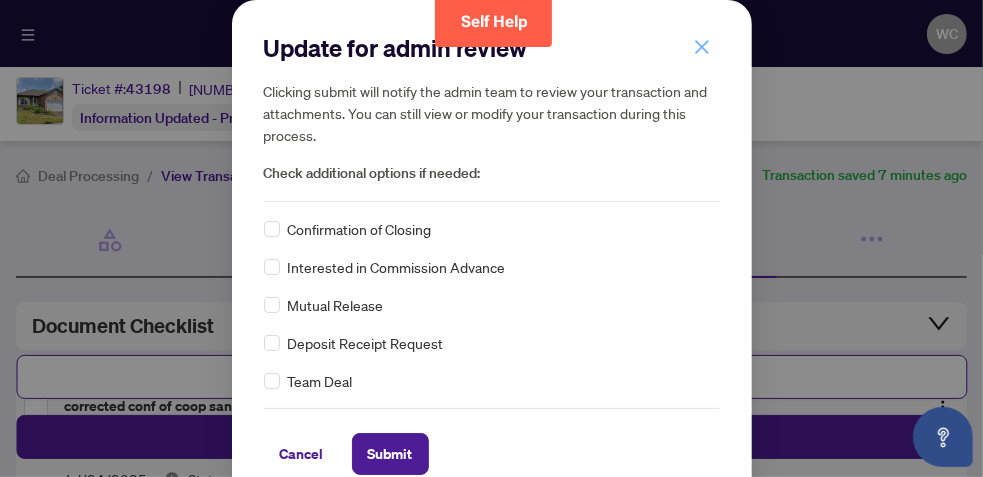 click 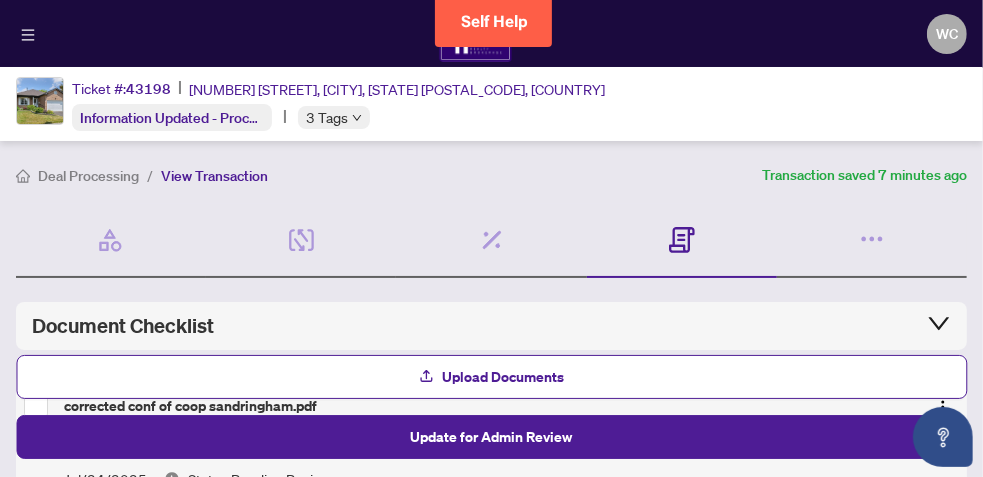 click on "View Transaction" at bounding box center [214, 176] 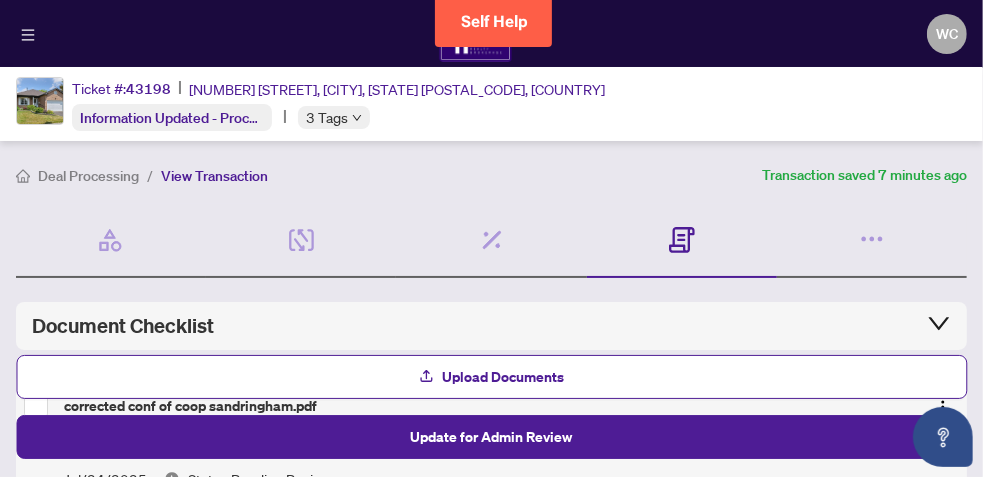 click on "View Transaction" at bounding box center (214, 176) 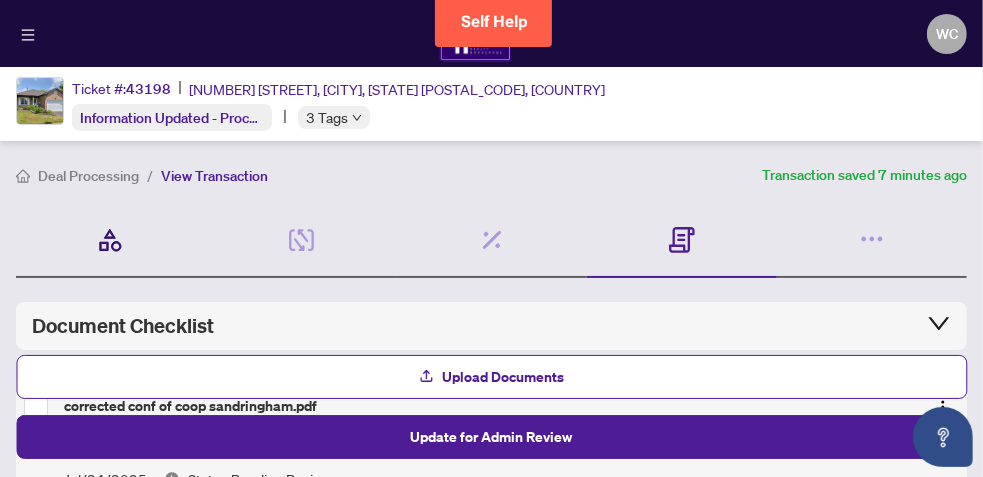click 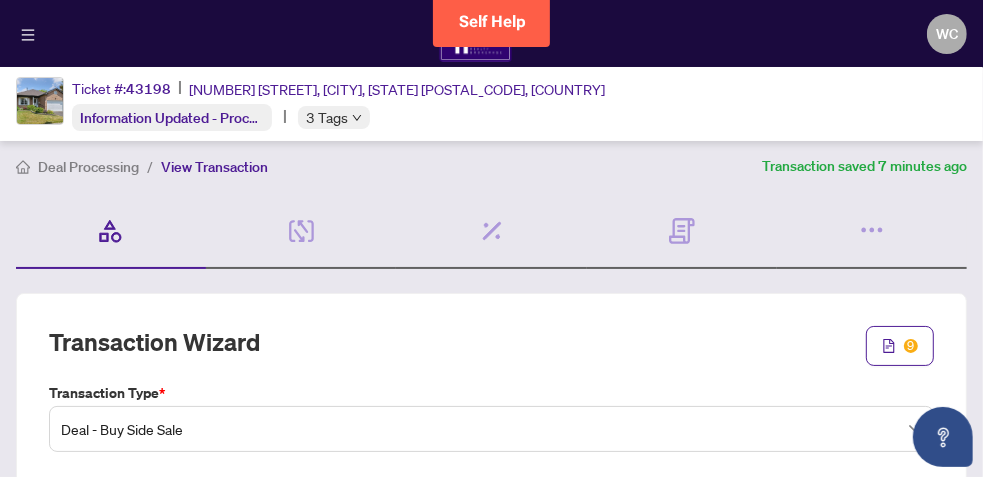 scroll, scrollTop: 0, scrollLeft: 0, axis: both 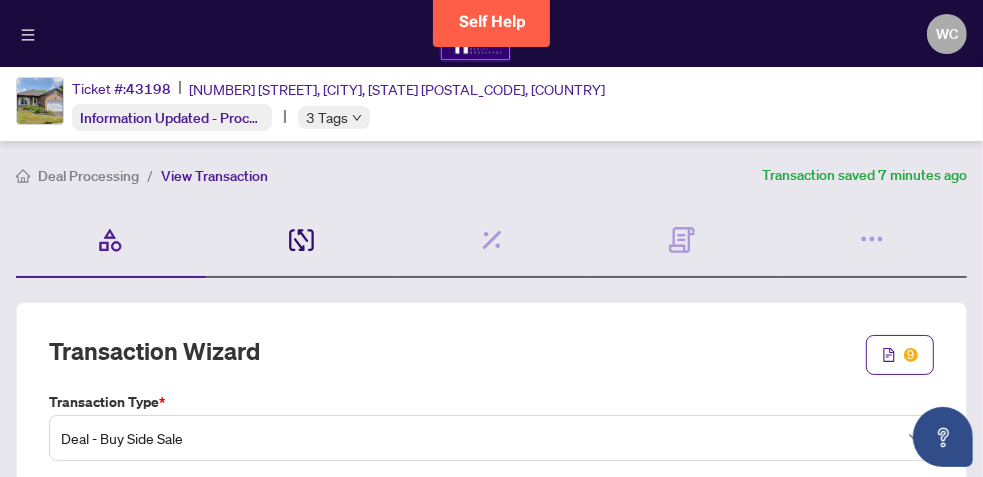 click 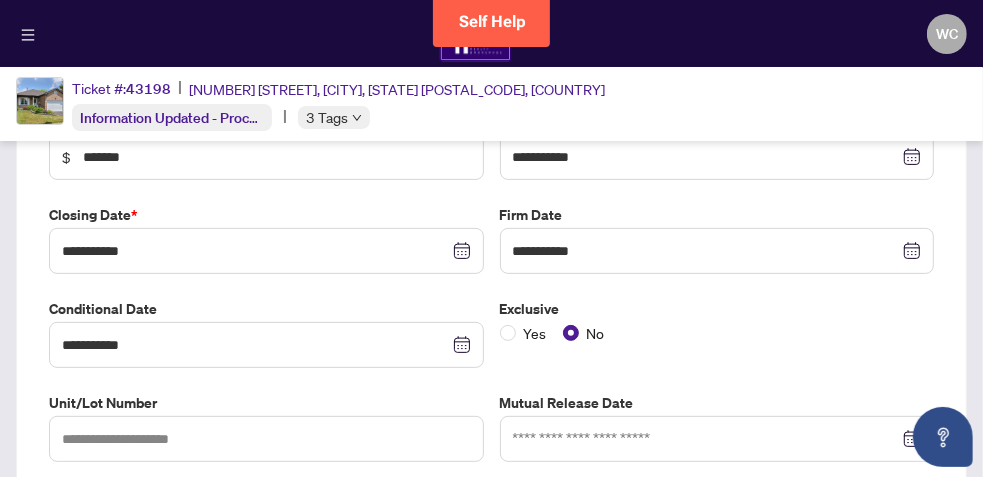scroll, scrollTop: 0, scrollLeft: 0, axis: both 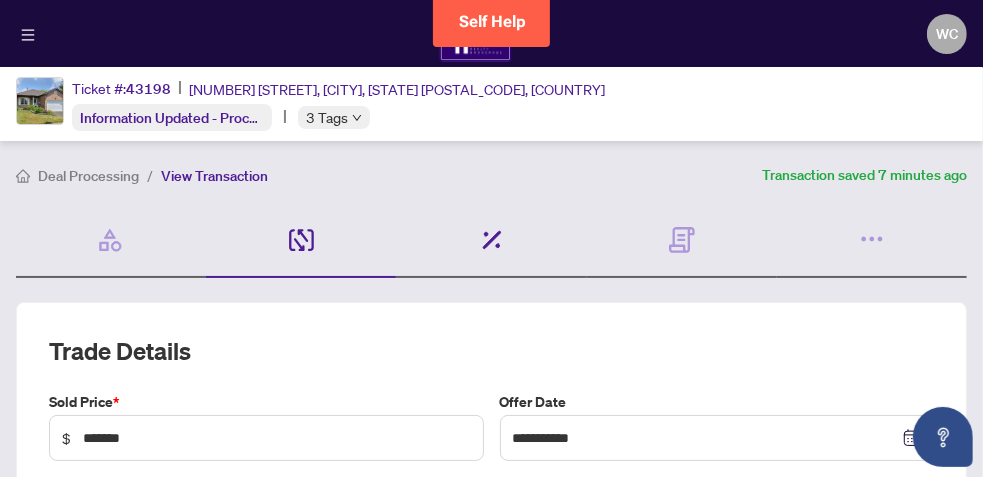 click on "Commission 1/1 Required Fields Completed" at bounding box center (491, 241) 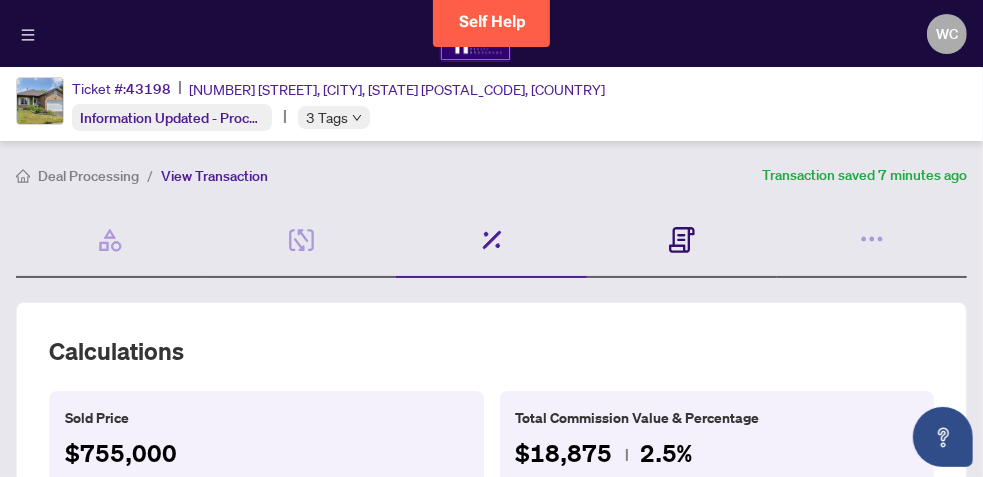 click 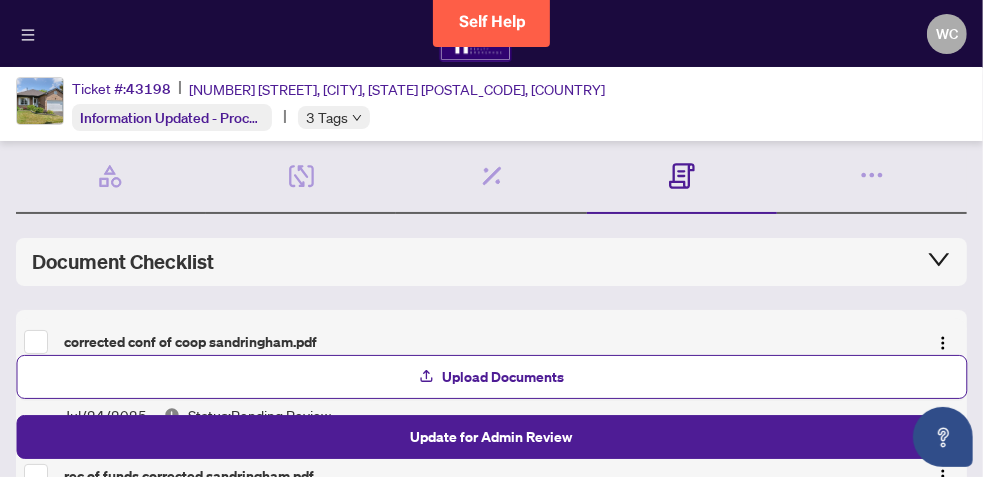 scroll, scrollTop: 0, scrollLeft: 0, axis: both 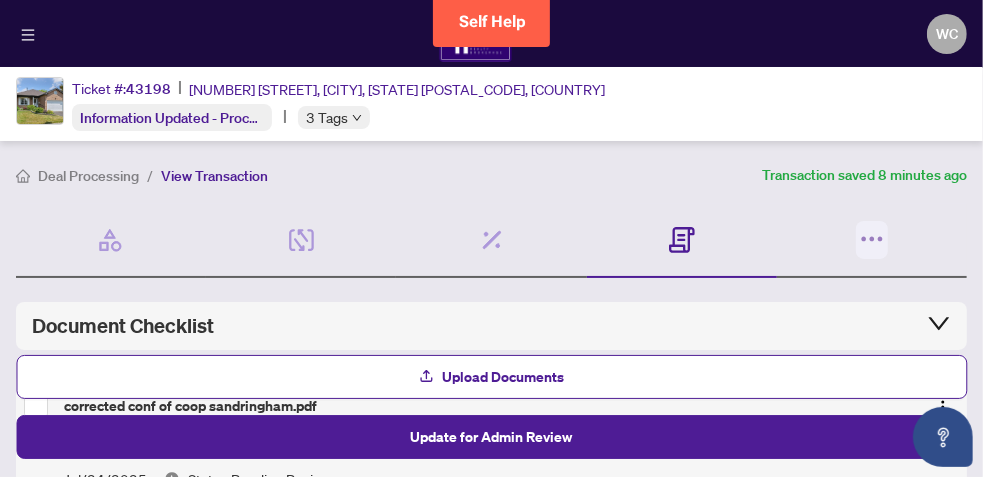 click 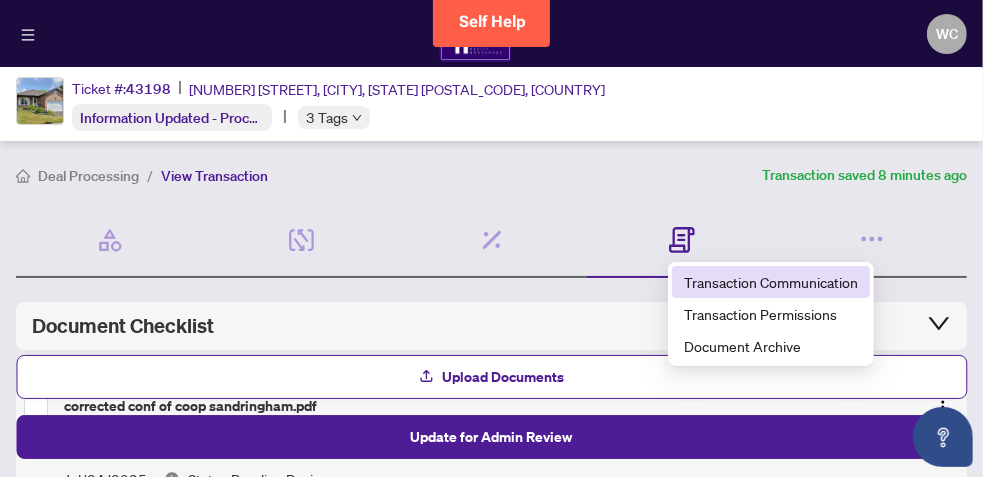 click on "Transaction Communication" at bounding box center [771, 282] 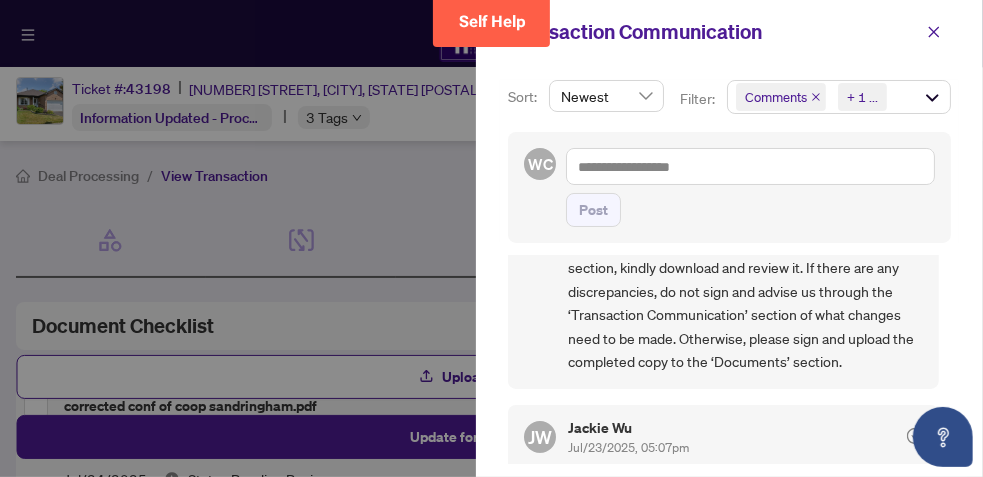 scroll, scrollTop: 0, scrollLeft: 0, axis: both 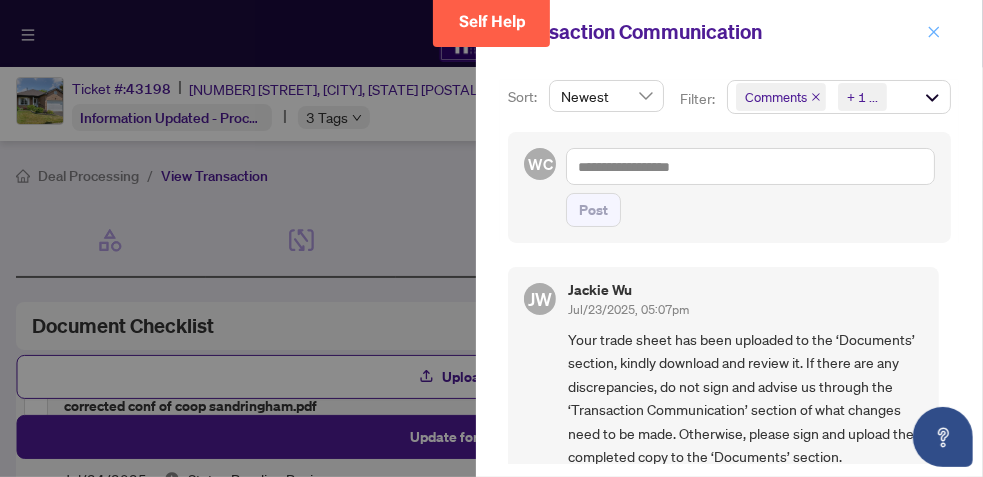 click 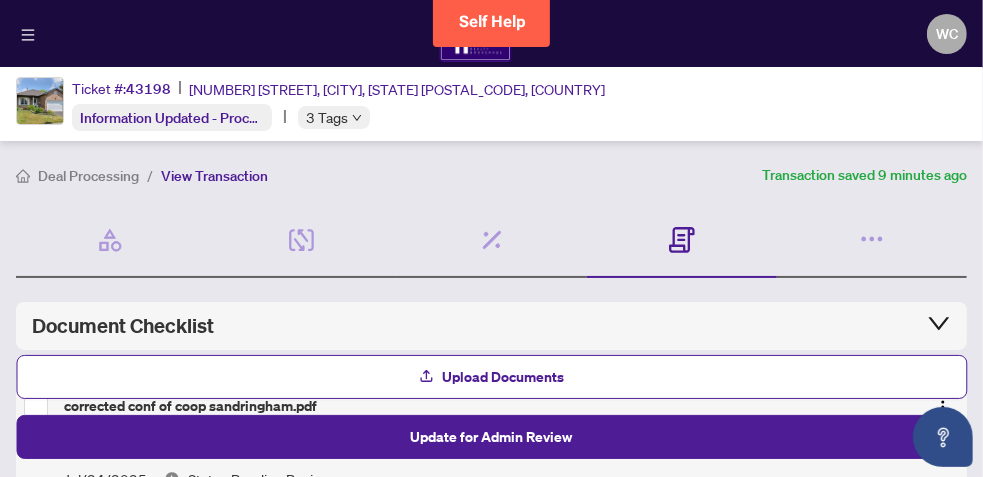 click 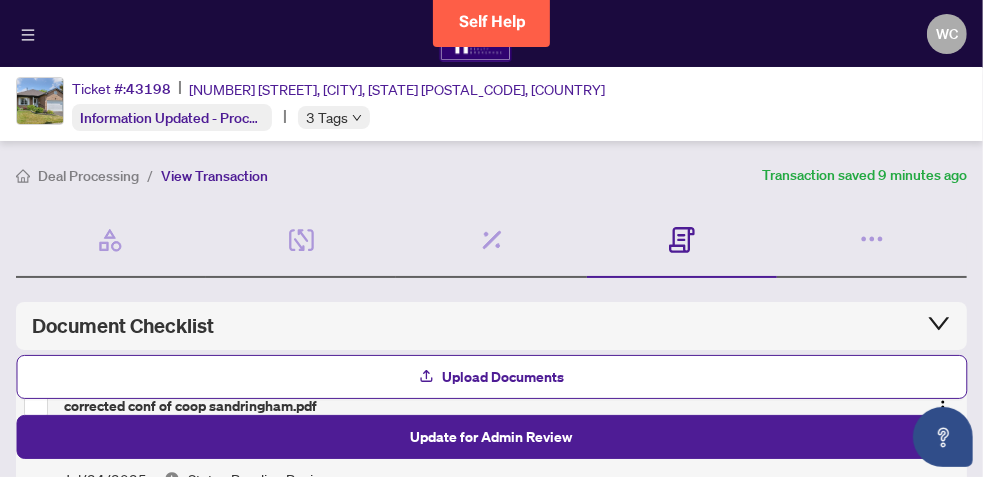 click 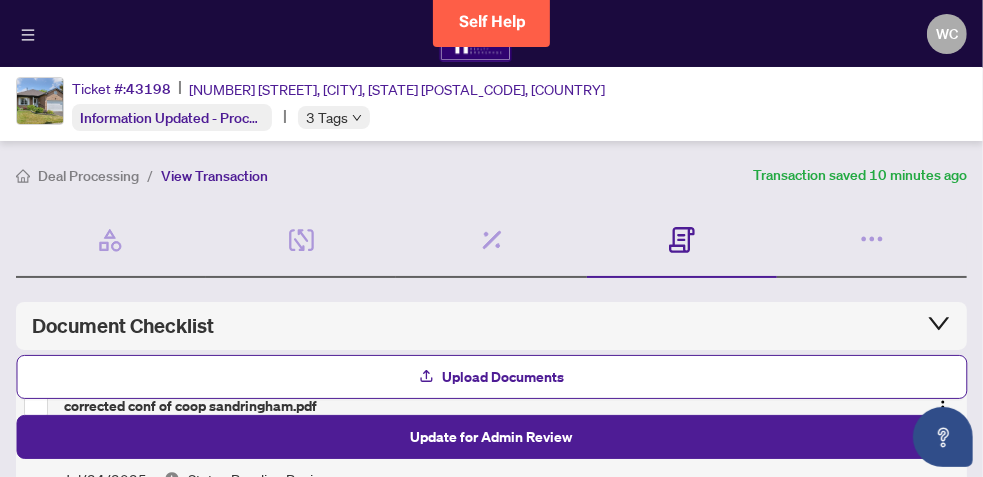 click on "View Transaction" at bounding box center [214, 176] 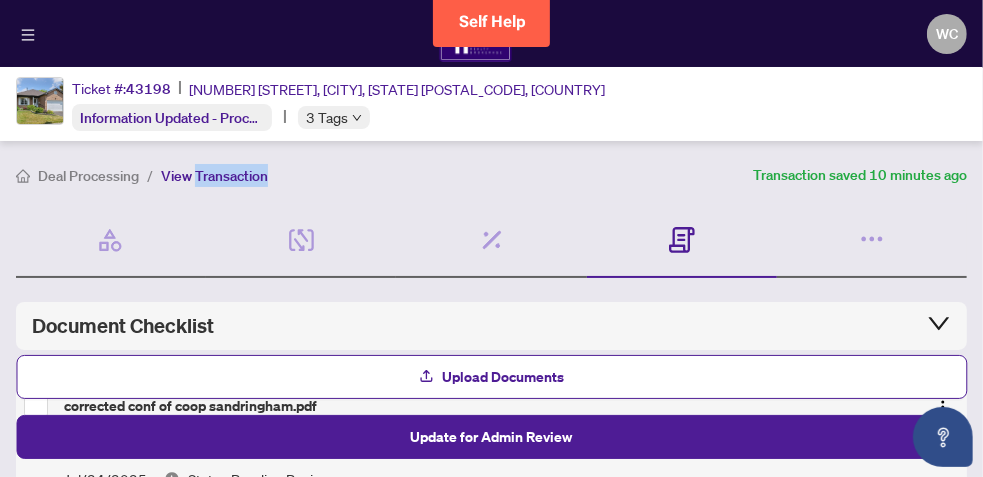 click on "View Transaction" at bounding box center [214, 176] 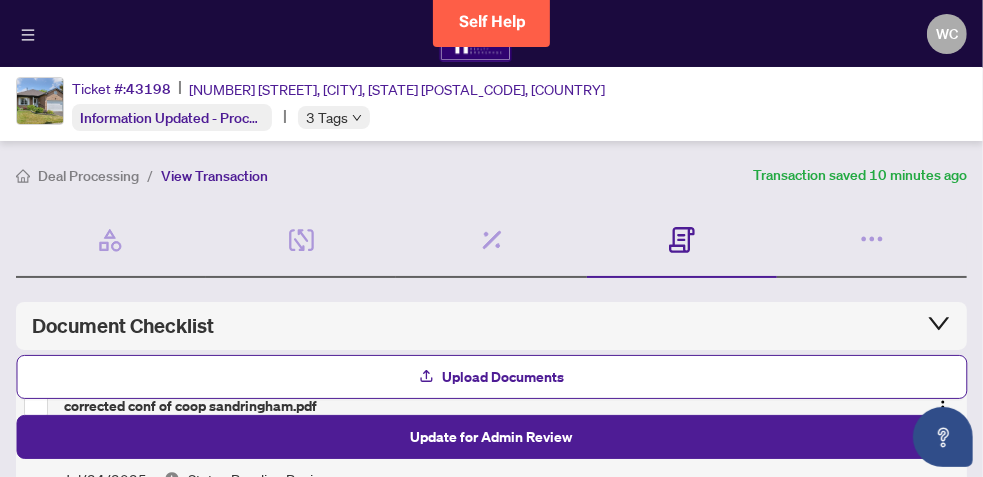 click 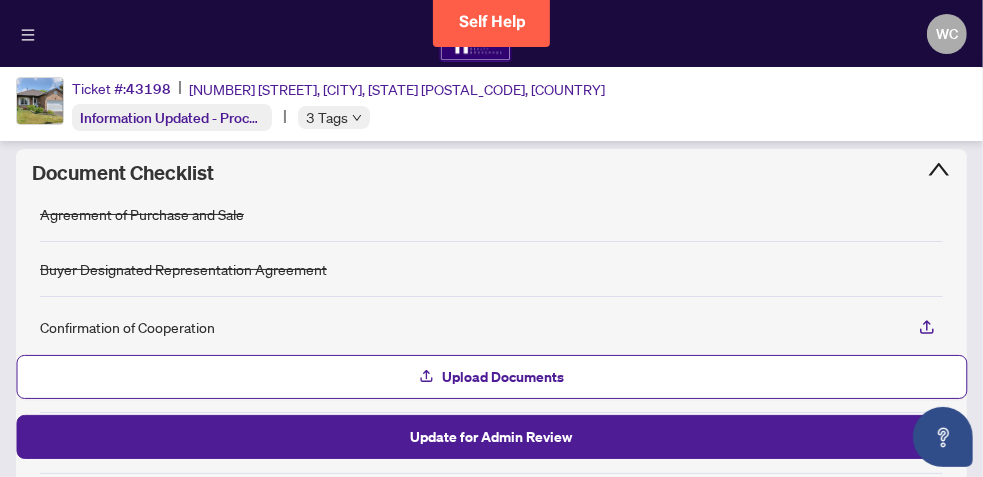 scroll, scrollTop: 173, scrollLeft: 0, axis: vertical 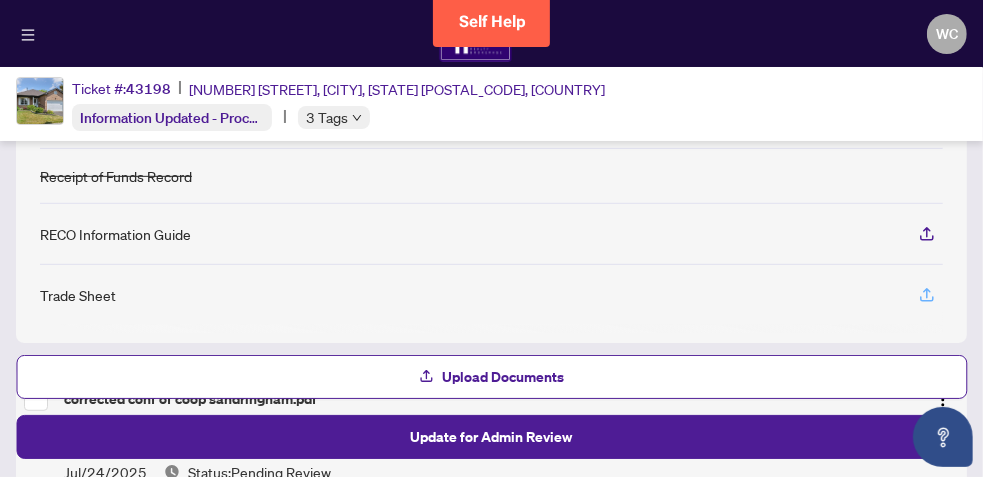 click 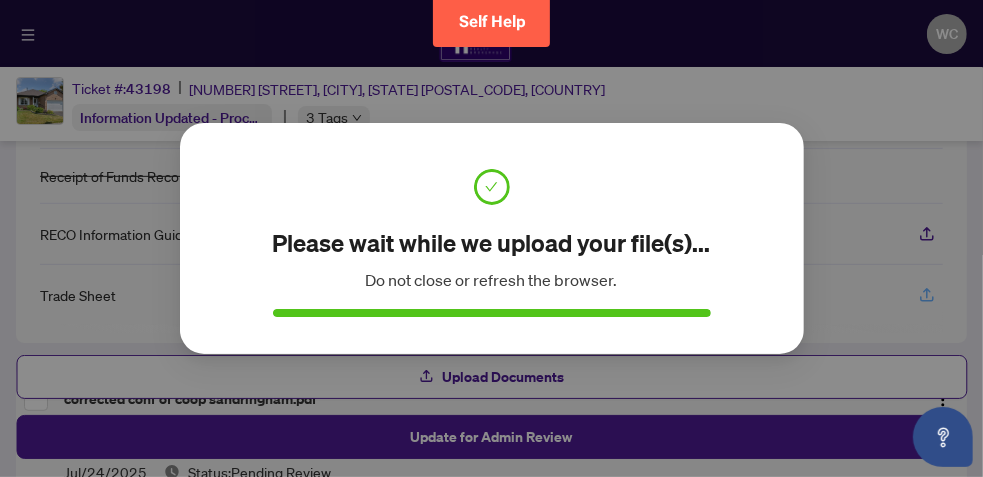 scroll, scrollTop: 14, scrollLeft: 0, axis: vertical 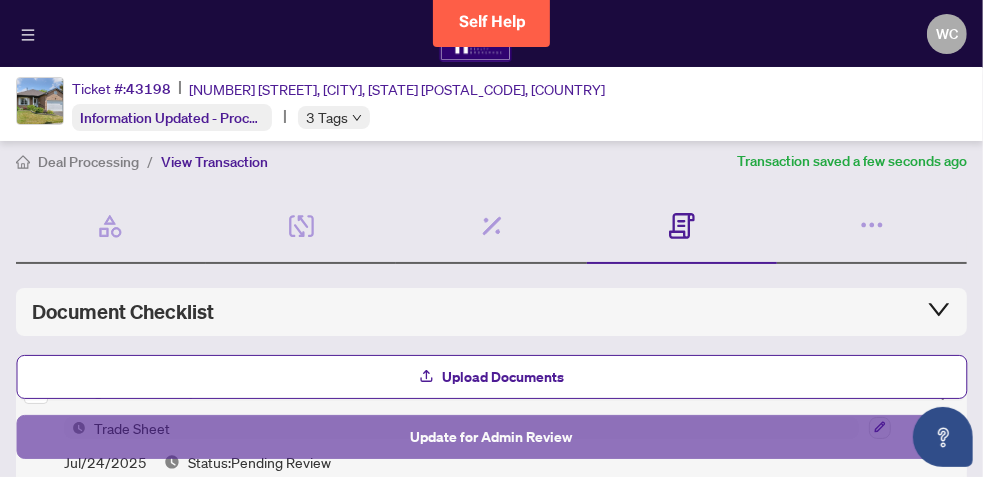 click on "Update for Admin Review" at bounding box center [492, 437] 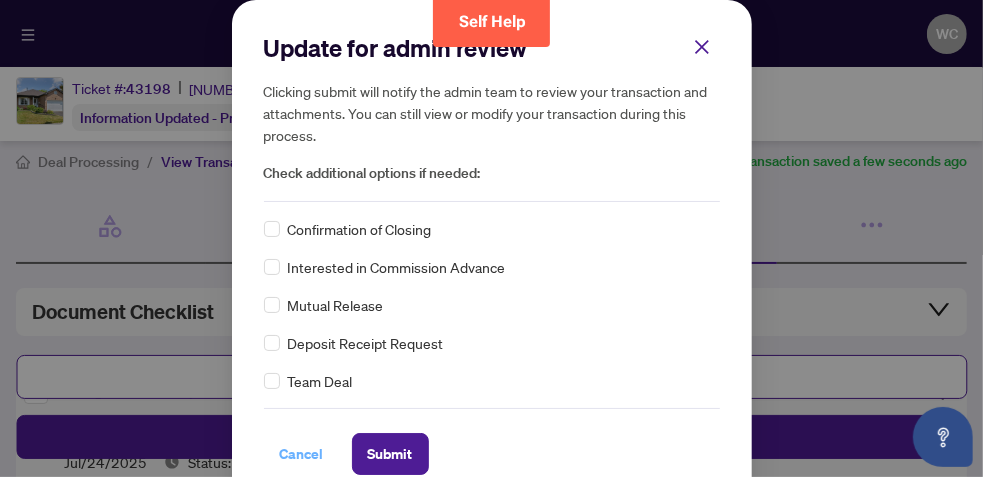 click on "Cancel" at bounding box center [302, 454] 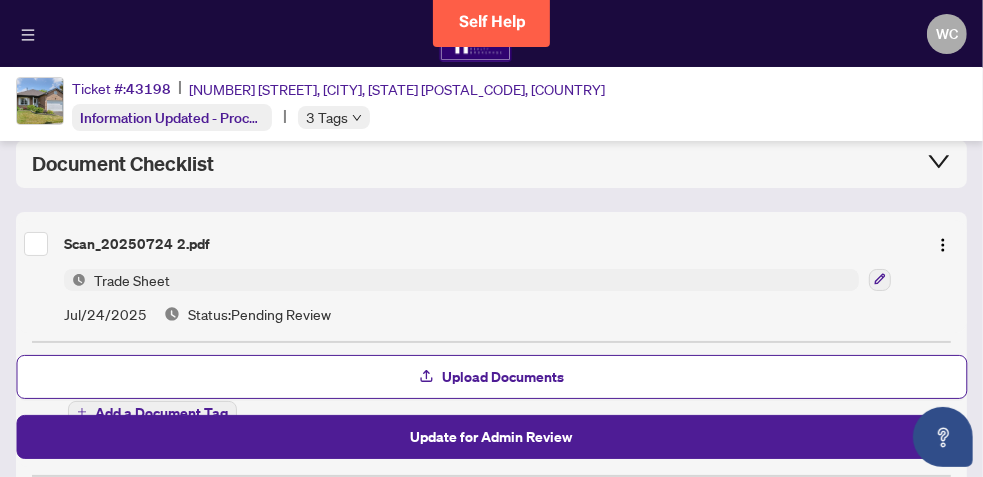 scroll, scrollTop: 174, scrollLeft: 0, axis: vertical 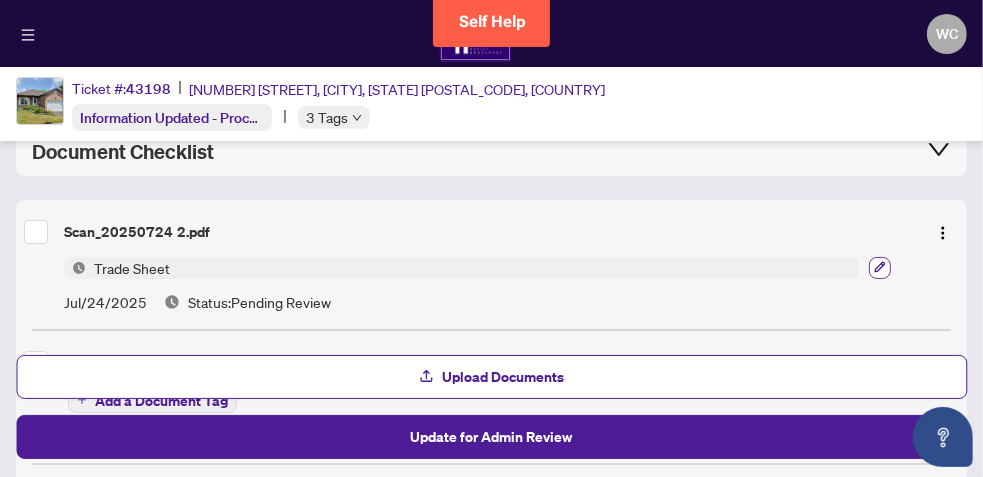 click 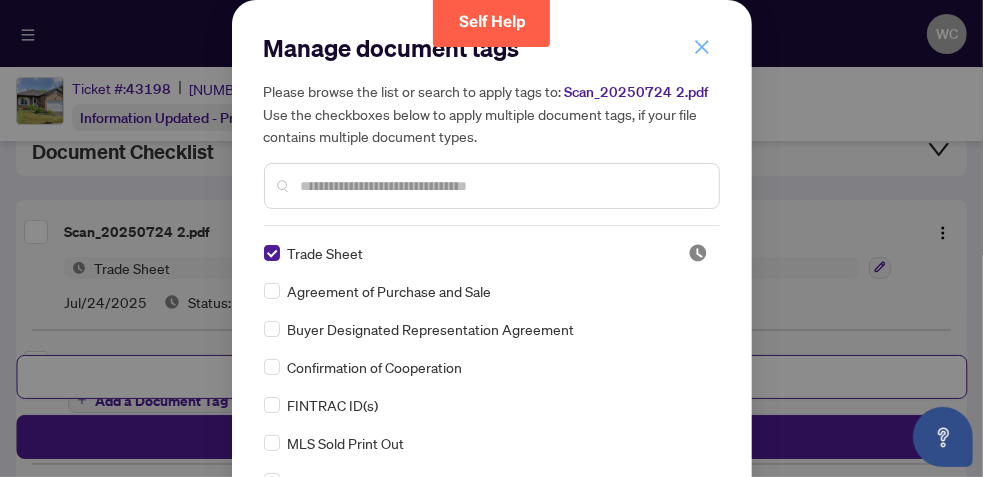 click 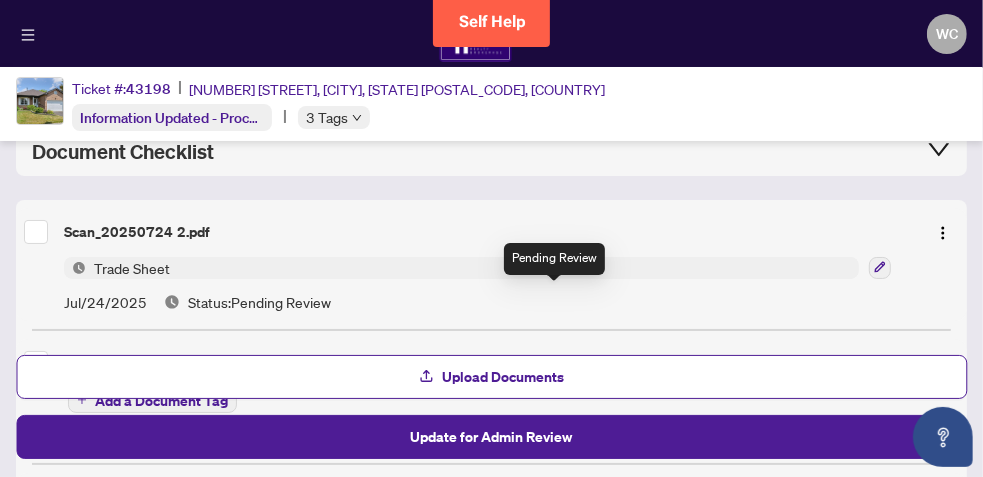 click on "Status:  Pending Review" at bounding box center (259, 302) 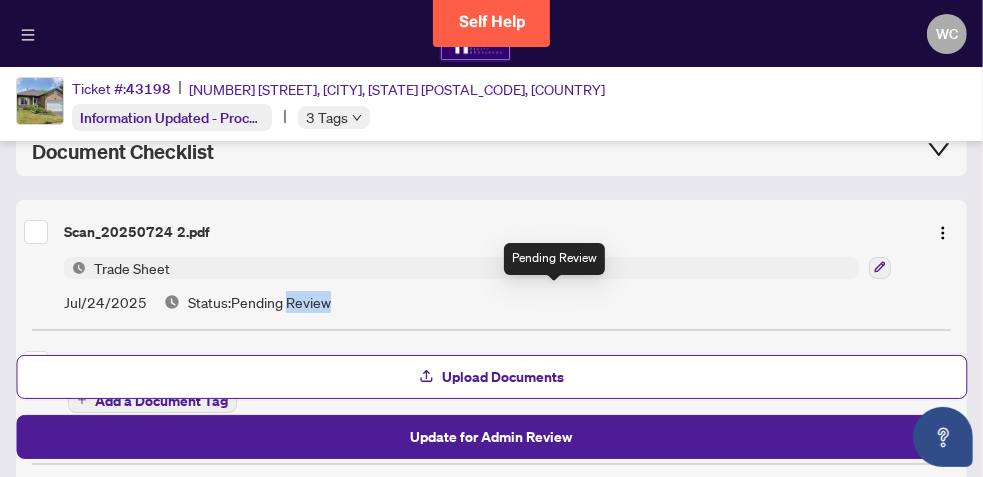 click on "Status:  Pending Review" at bounding box center [259, 302] 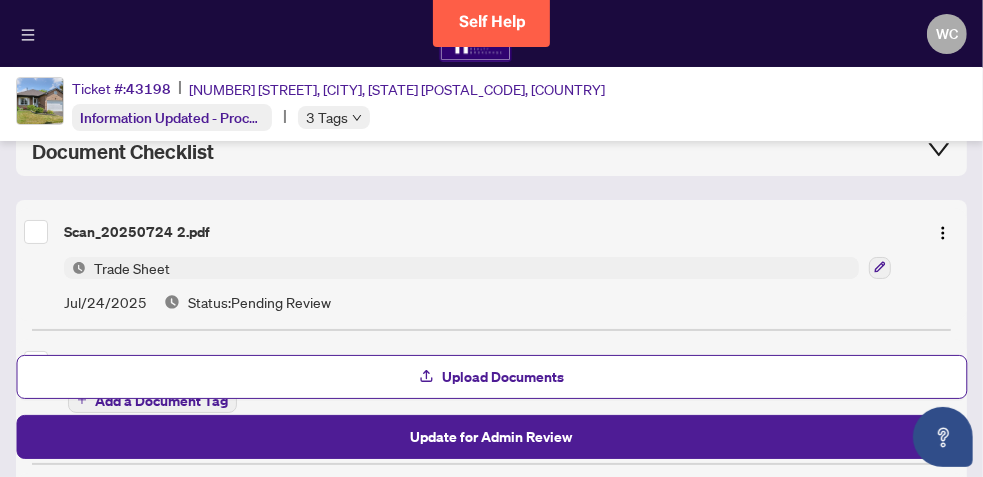 click on "Trade Sheet" at bounding box center (132, 268) 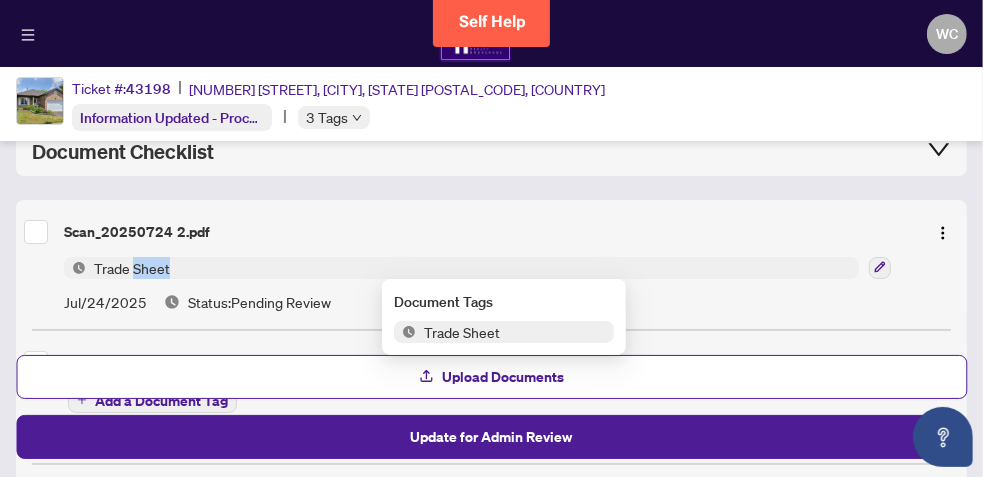 click on "Trade Sheet" at bounding box center (132, 268) 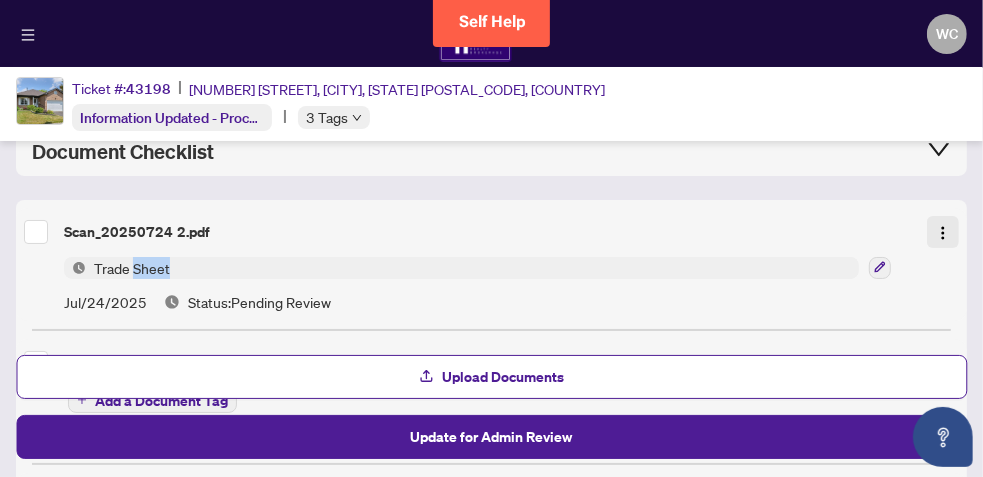 click at bounding box center (943, 233) 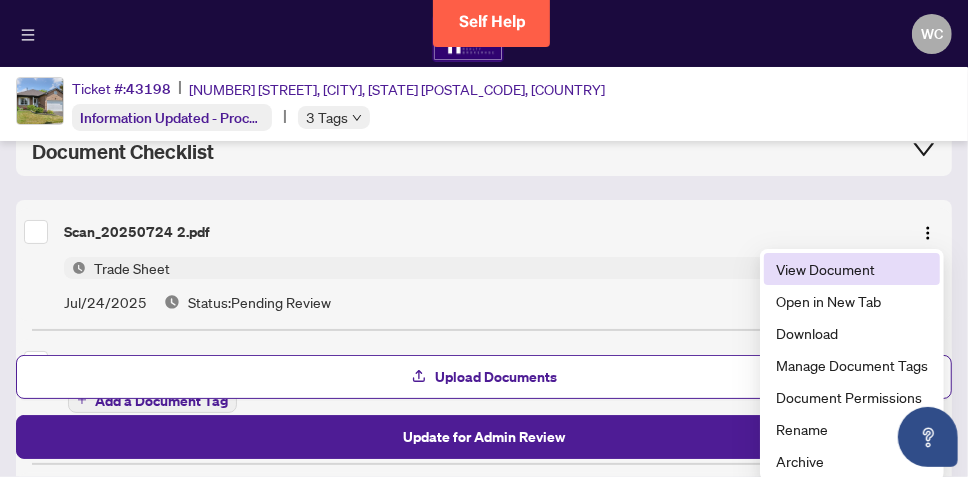click on "View Document" at bounding box center (852, 269) 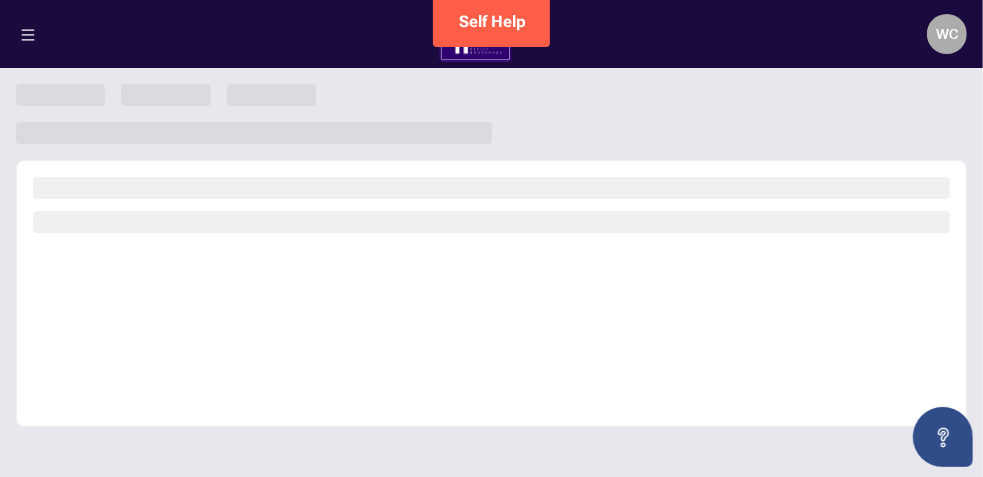scroll, scrollTop: 0, scrollLeft: 0, axis: both 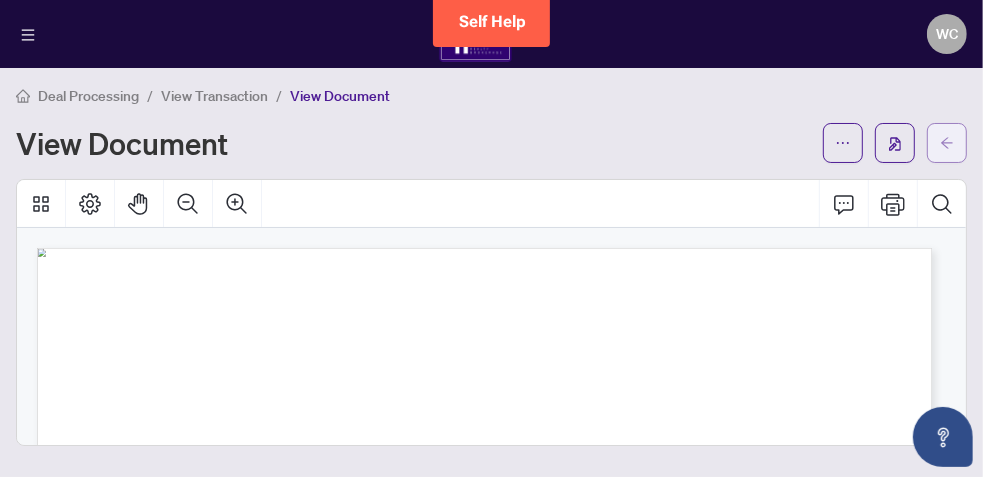 click 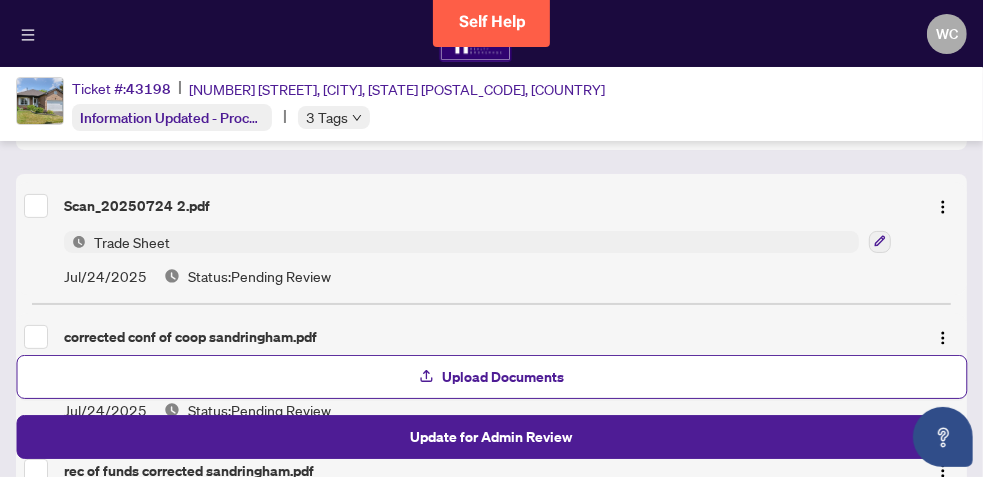 scroll, scrollTop: 240, scrollLeft: 0, axis: vertical 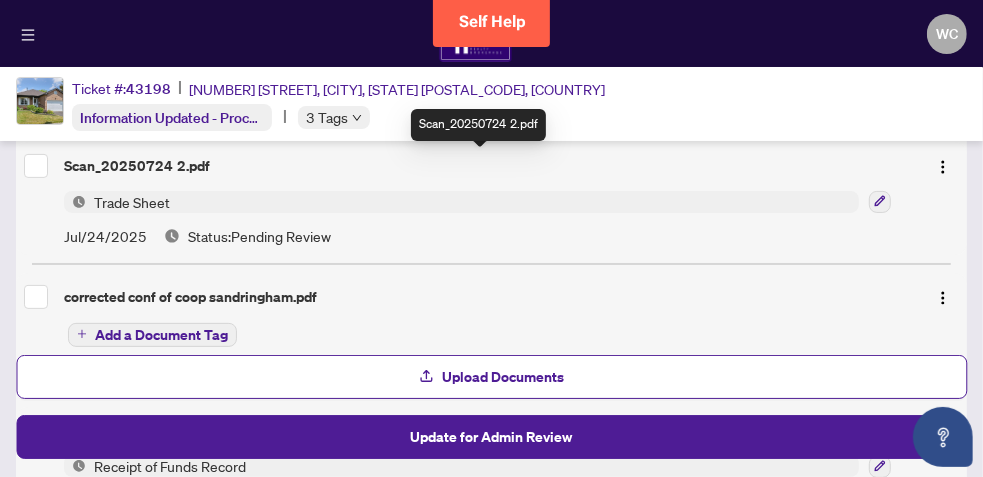 click on "Scan_20250724 2.pdf" at bounding box center [487, 166] 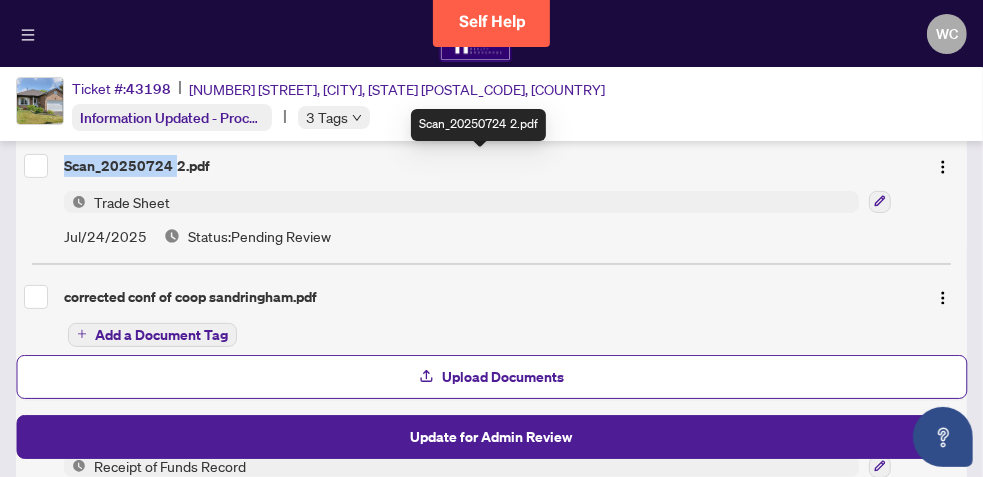 click on "Scan_20250724 2.pdf" at bounding box center (487, 166) 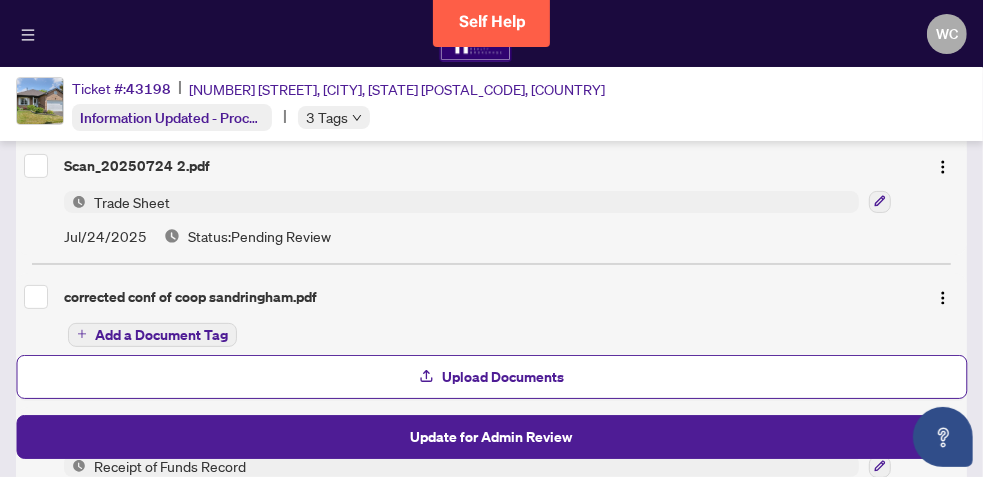 drag, startPoint x: 136, startPoint y: 168, endPoint x: 229, endPoint y: 192, distance: 96.04687 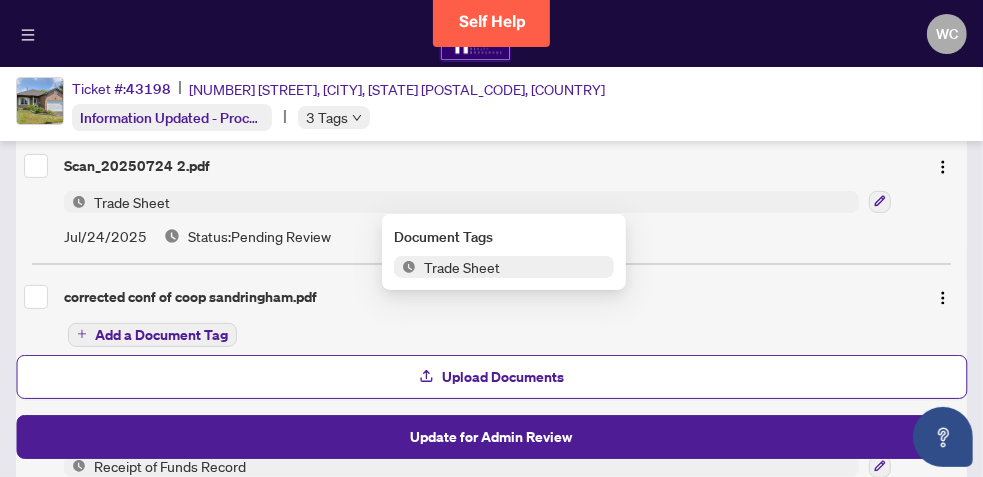 click on "Trade Sheet" at bounding box center [462, 267] 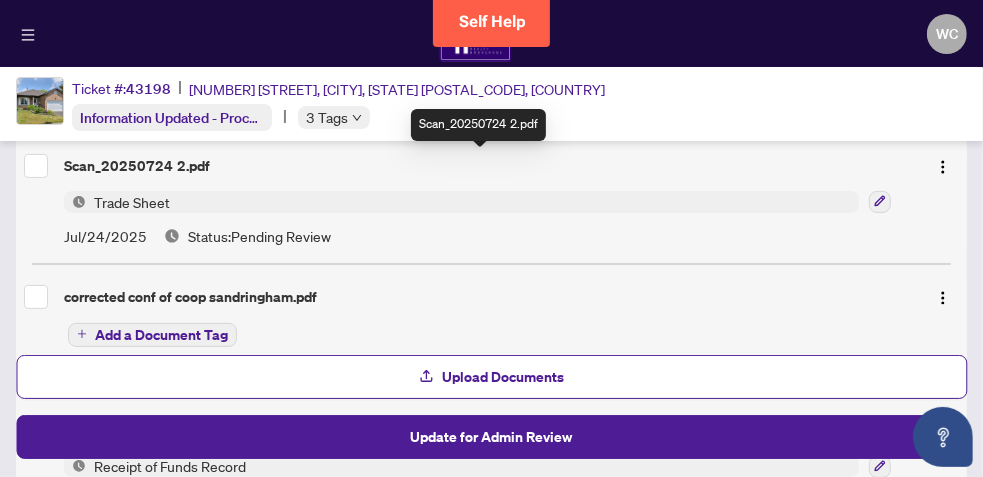 click on "Scan_20250724 2.pdf" at bounding box center (487, 166) 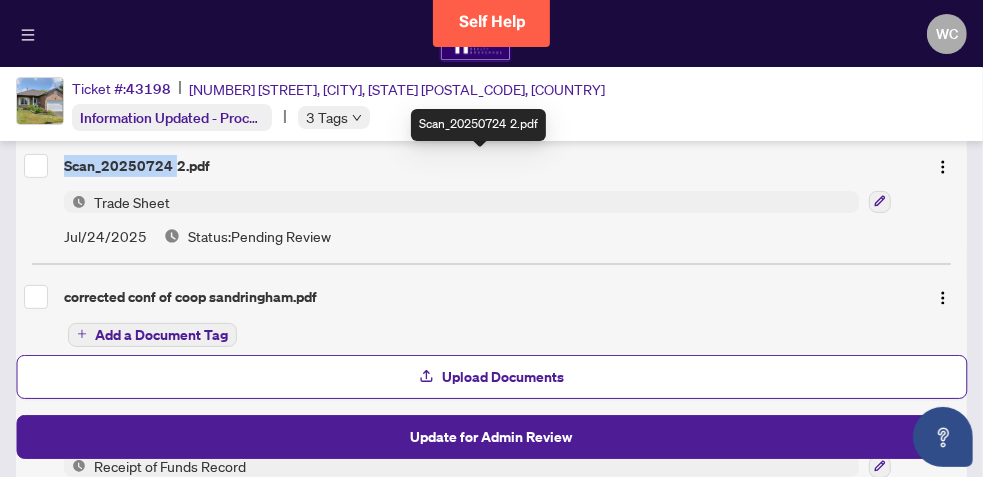 click on "Scan_20250724 2.pdf" at bounding box center (487, 166) 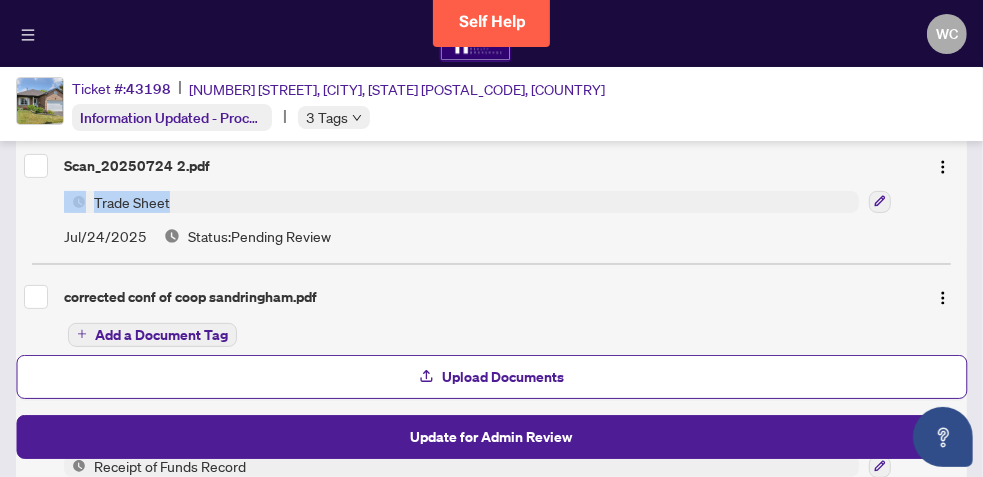 drag, startPoint x: 102, startPoint y: 167, endPoint x: 230, endPoint y: 185, distance: 129.25943 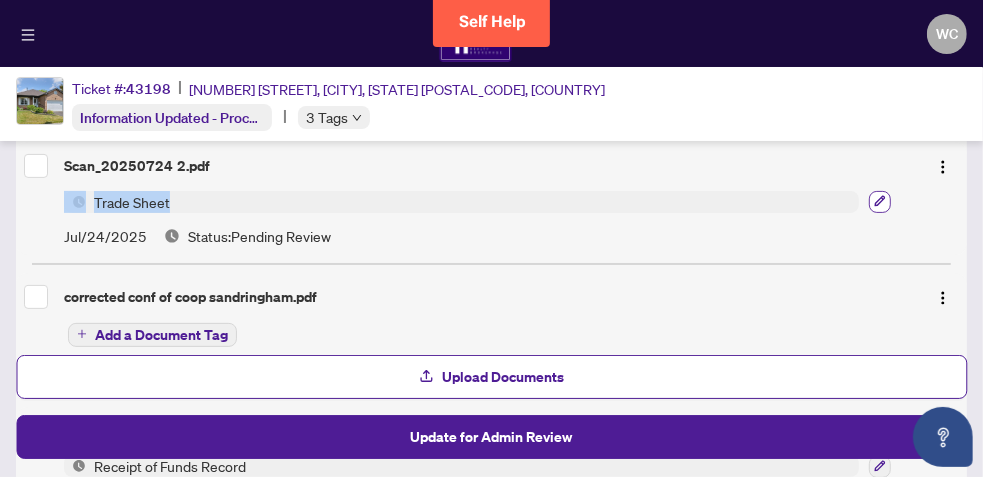 click at bounding box center (880, 202) 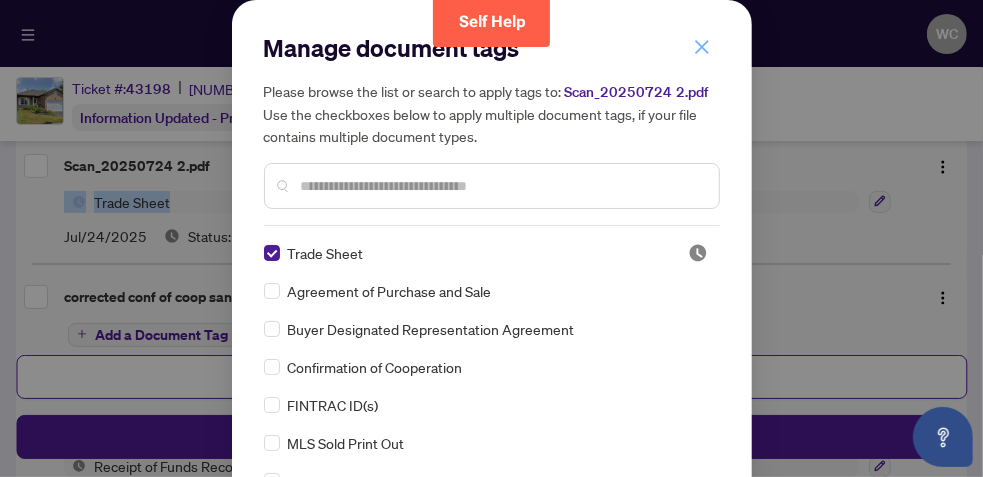 click 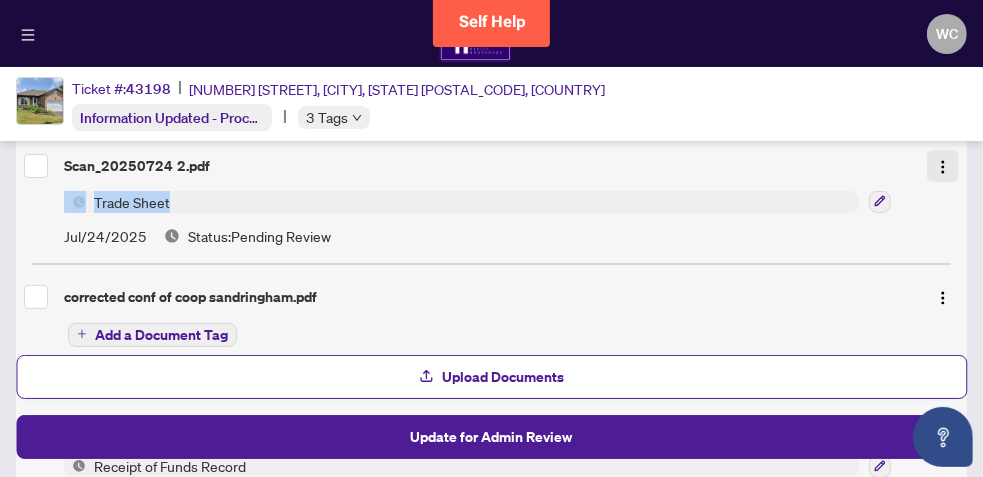 click at bounding box center (943, 167) 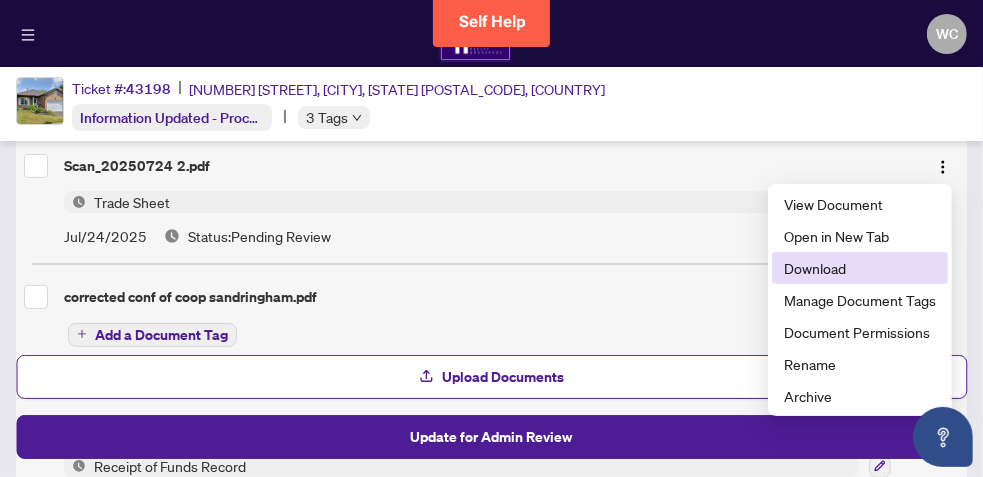 click on "Download" at bounding box center [860, 268] 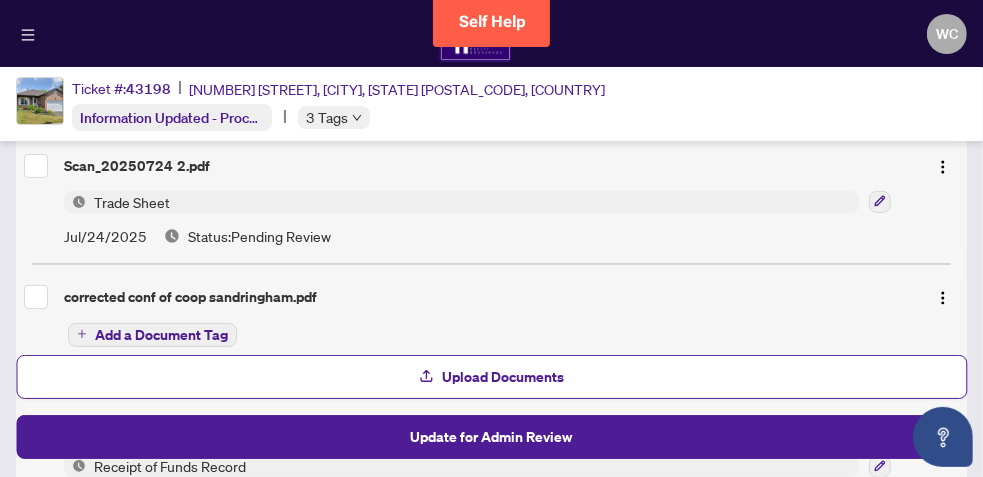 click on "Trade Sheet" at bounding box center (132, 202) 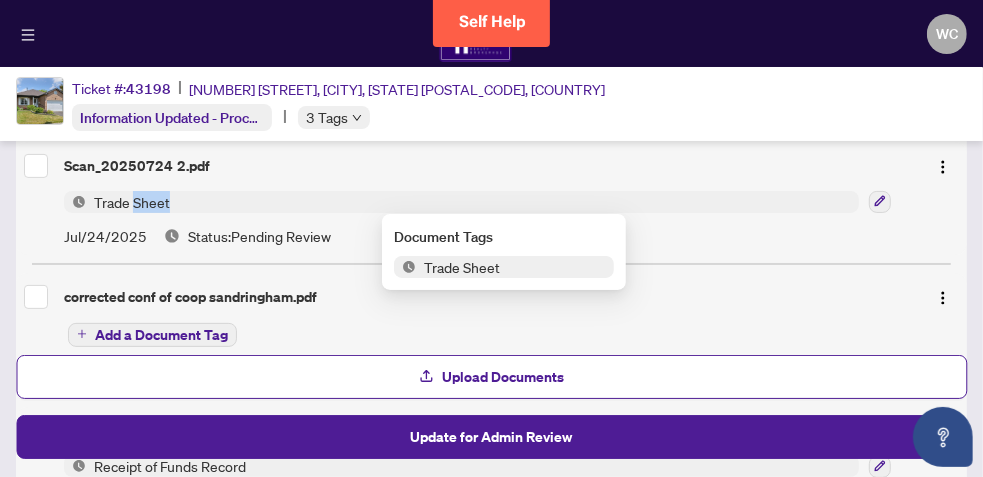 click on "Trade Sheet" at bounding box center (132, 202) 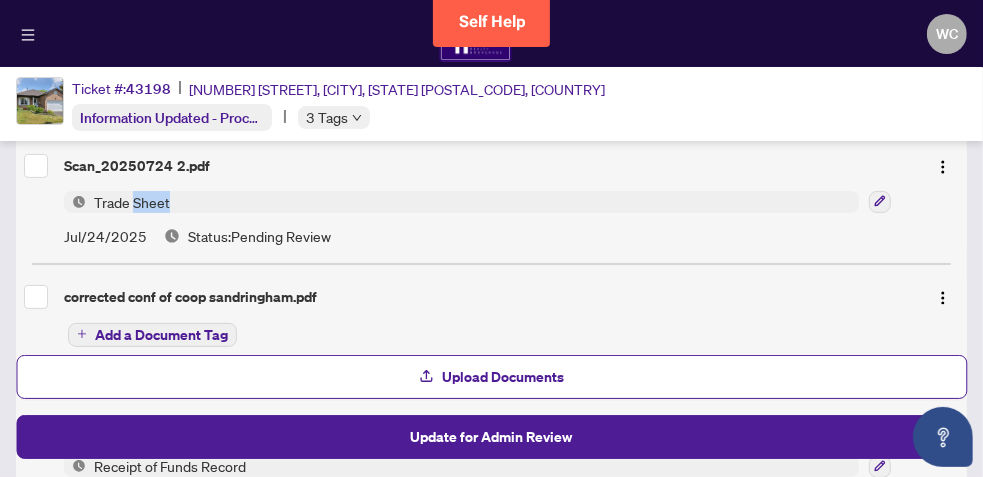 click on "Trade Sheet" at bounding box center [132, 202] 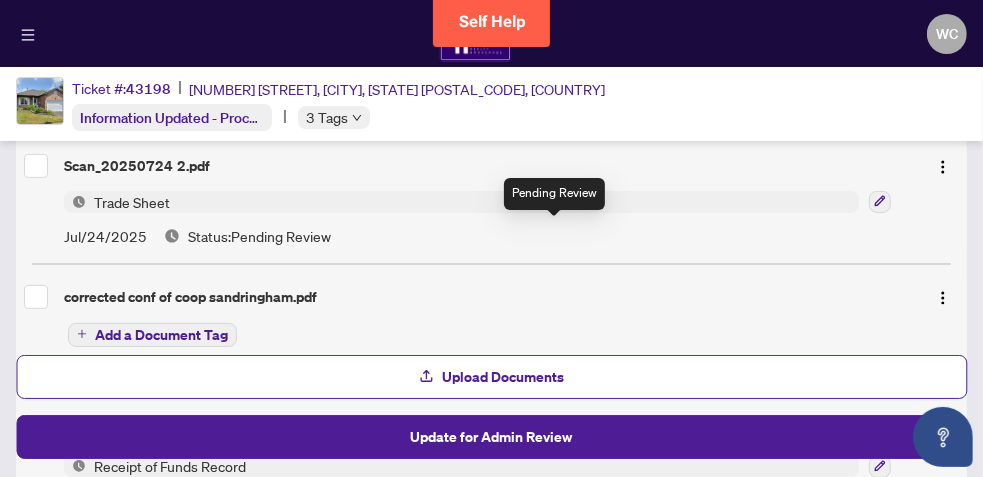 click on "Status:  Pending Review" at bounding box center [259, 236] 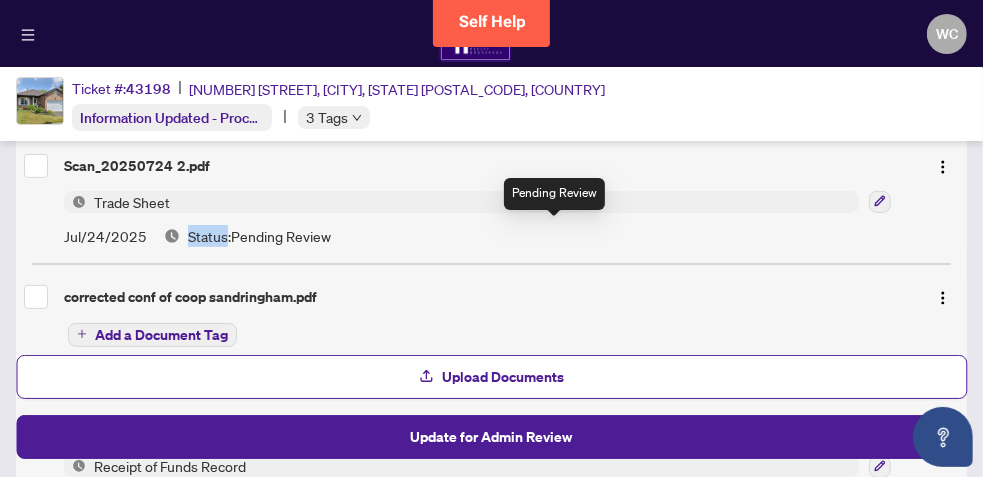 click on "Status:  Pending Review" at bounding box center (259, 236) 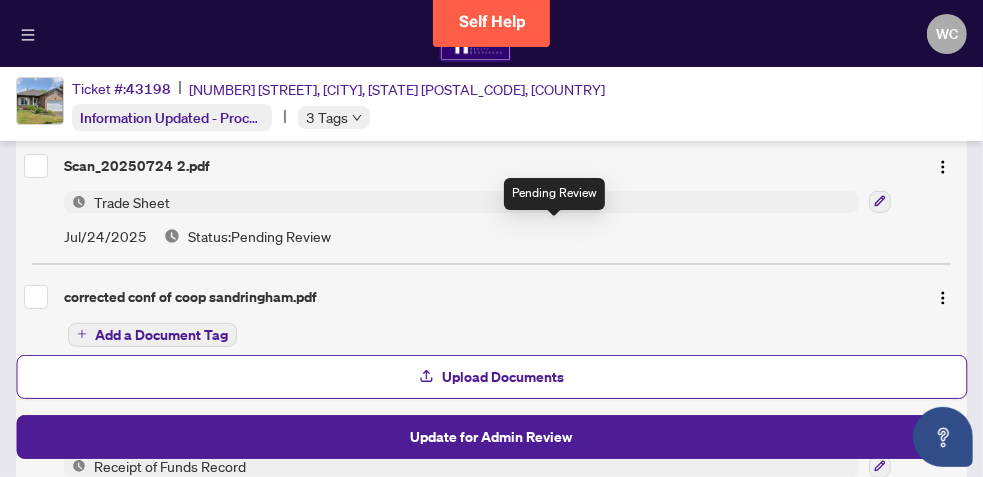 drag, startPoint x: 211, startPoint y: 236, endPoint x: 113, endPoint y: 164, distance: 121.60592 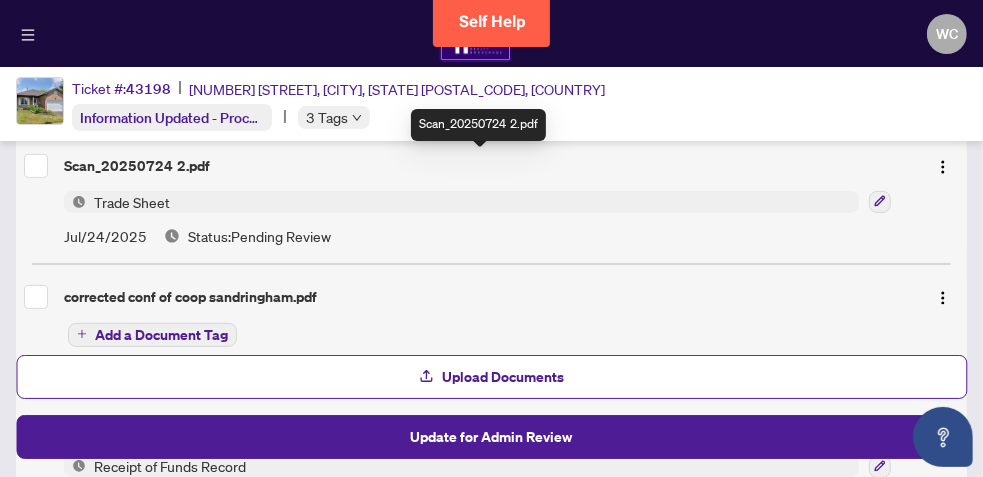 click on "Scan_20250724 2.pdf" at bounding box center [487, 166] 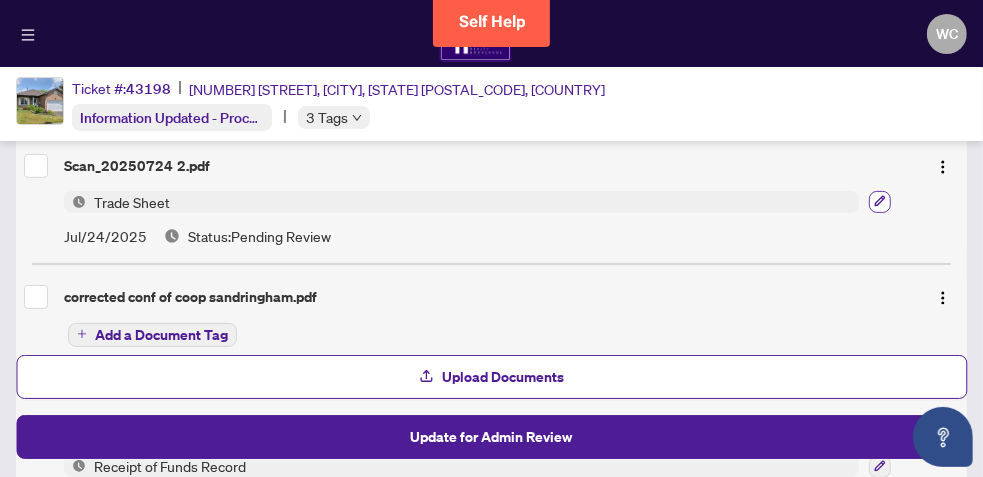 click 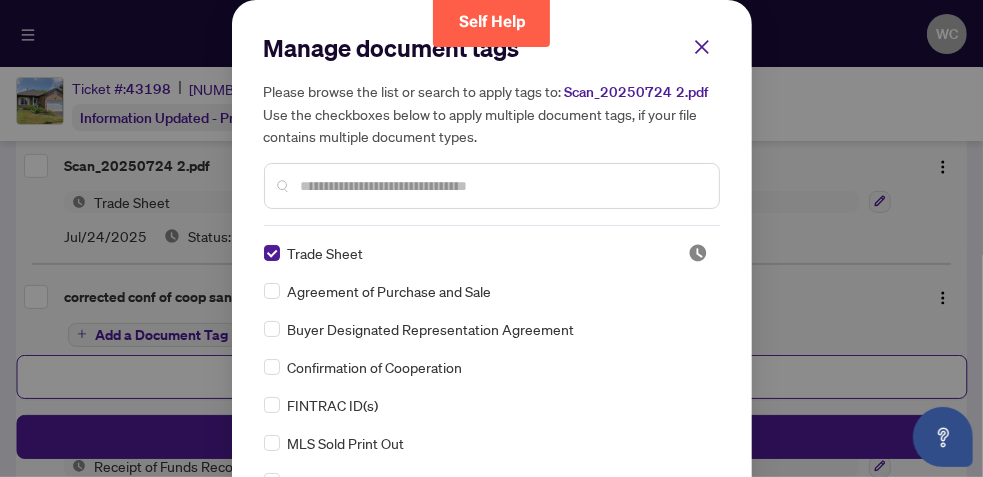 click on "Trade Sheet" at bounding box center [326, 253] 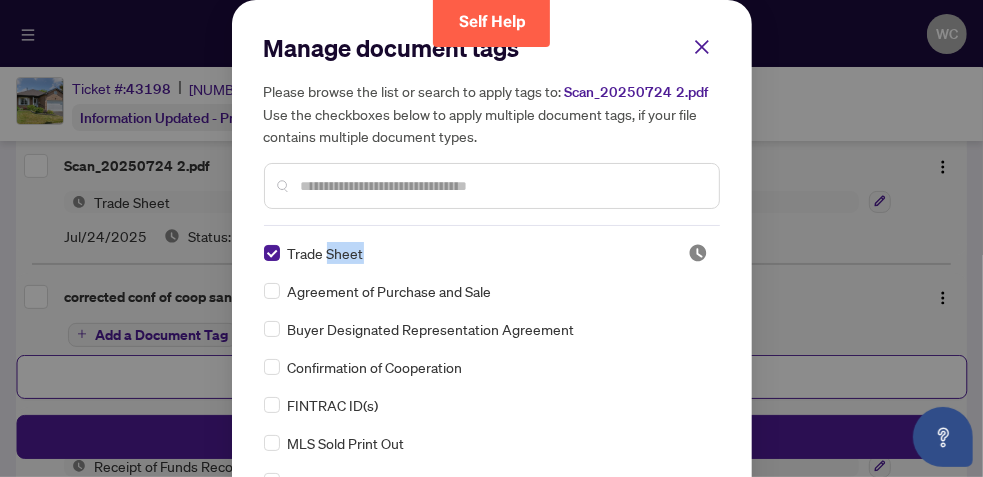click on "Trade Sheet" at bounding box center (326, 253) 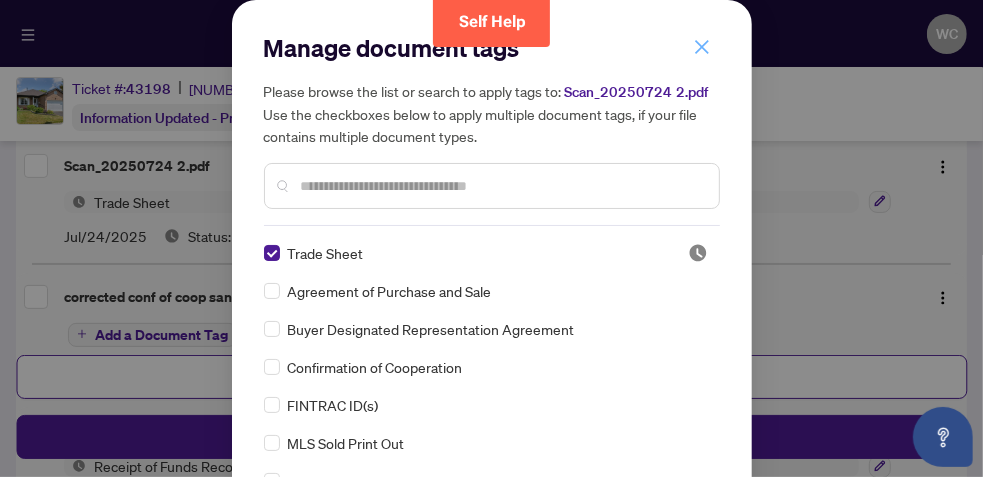 click 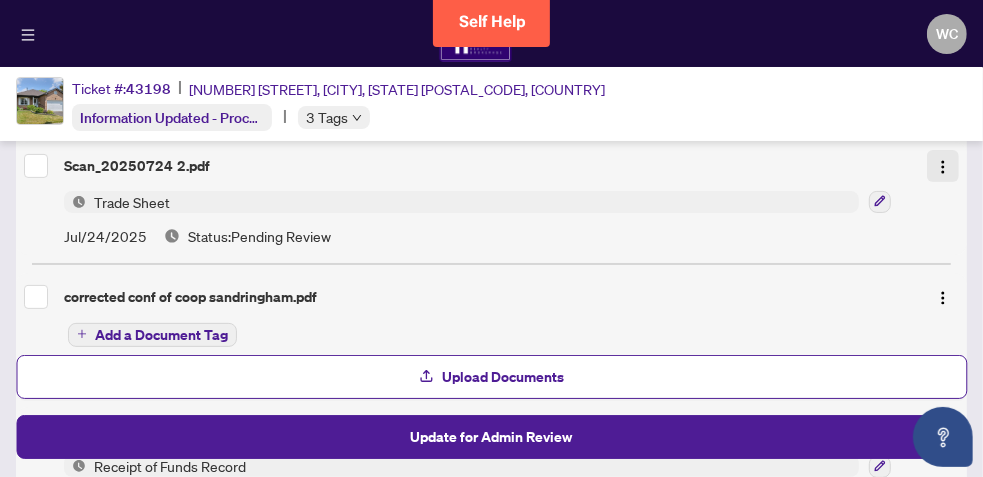 click at bounding box center (943, 167) 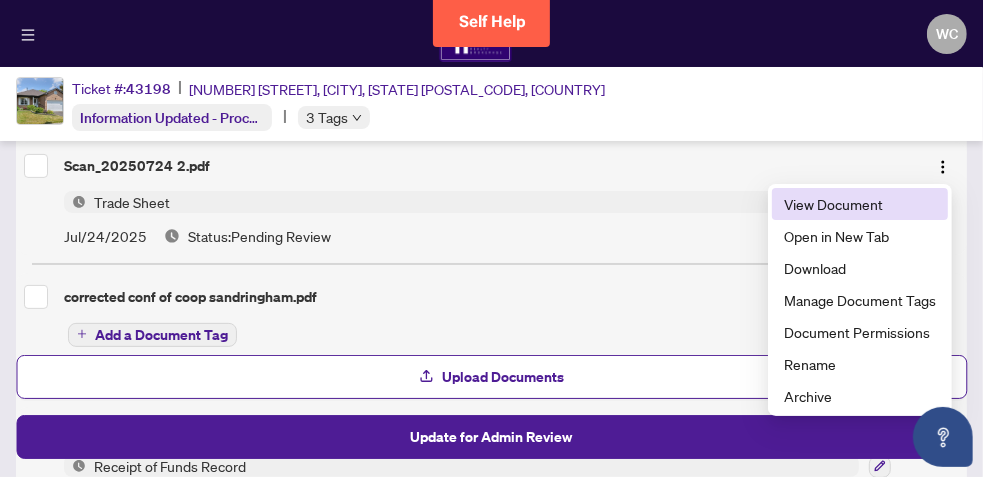 click on "View Document" at bounding box center [860, 204] 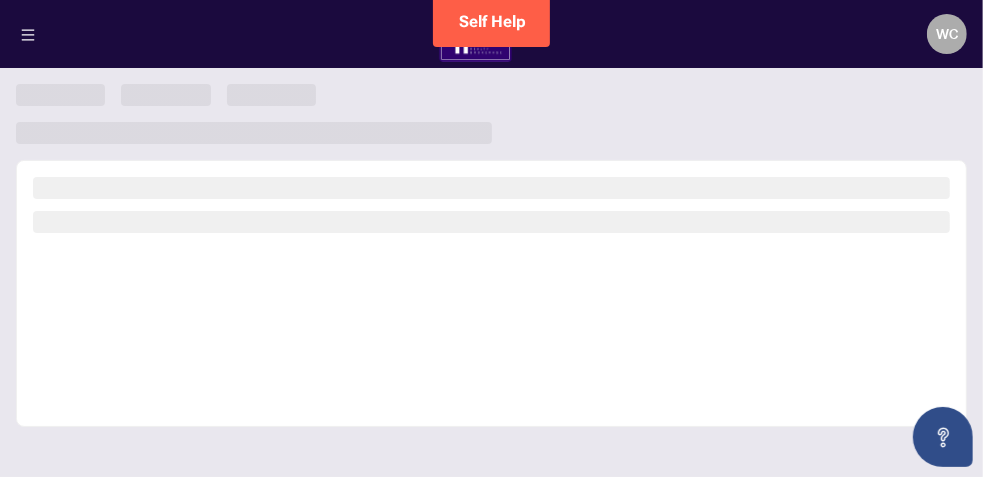 scroll, scrollTop: 0, scrollLeft: 0, axis: both 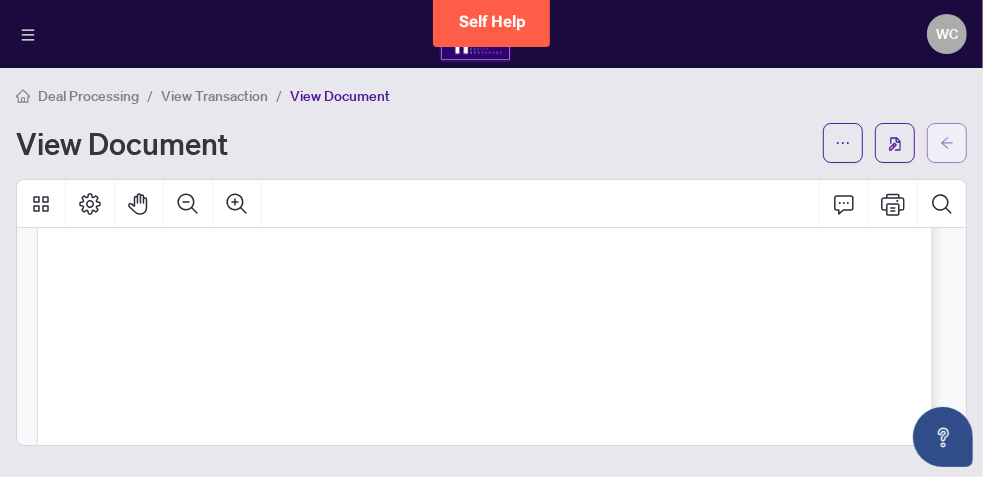 click 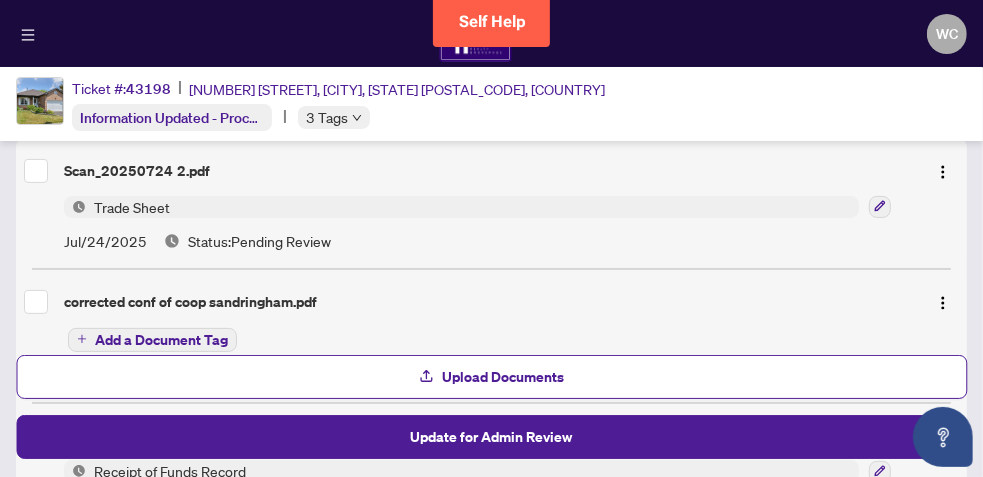 scroll, scrollTop: 240, scrollLeft: 0, axis: vertical 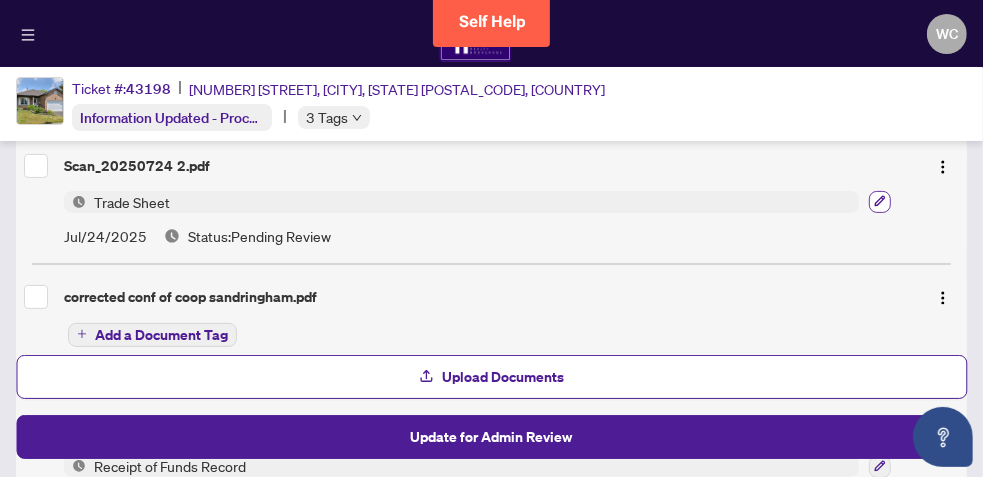click 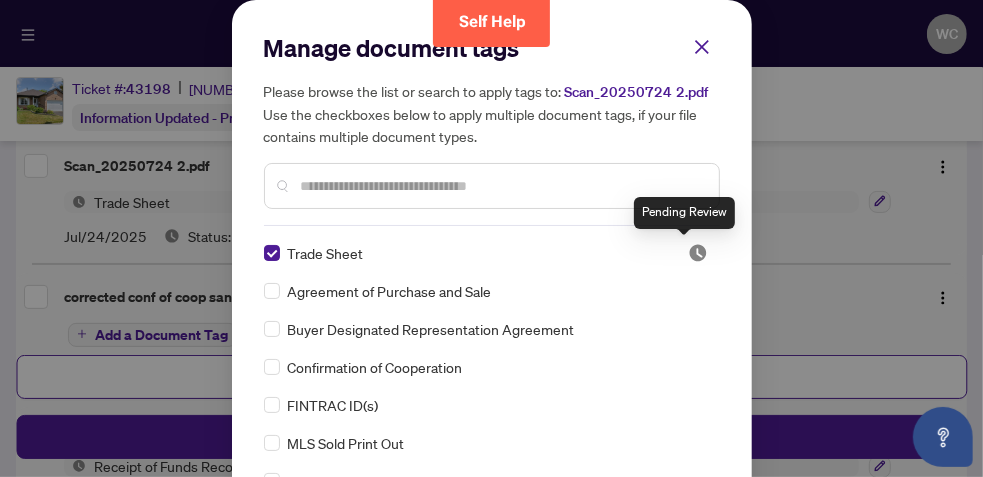 click at bounding box center (698, 253) 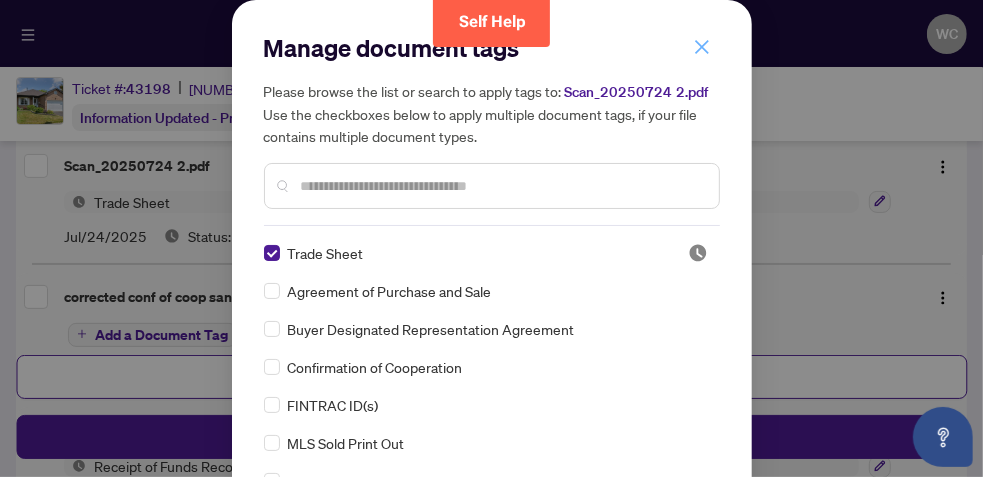click 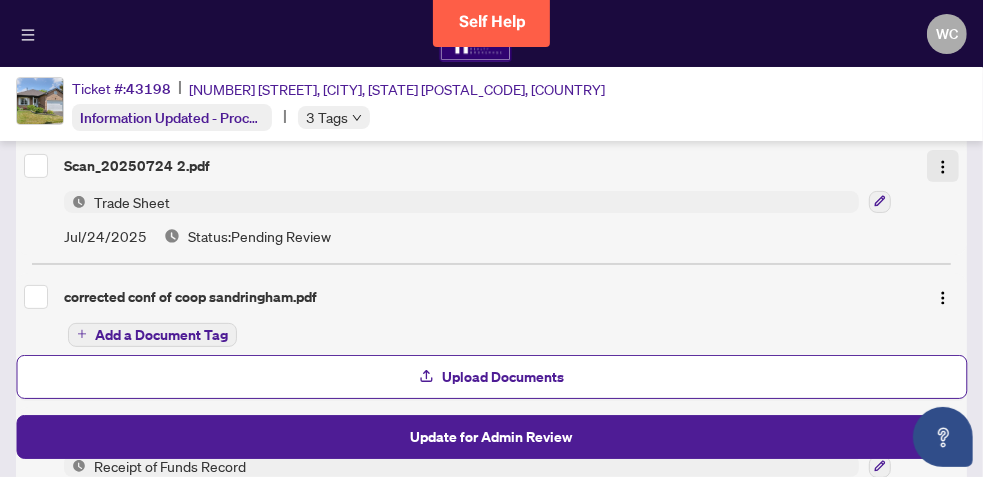 click at bounding box center [943, 167] 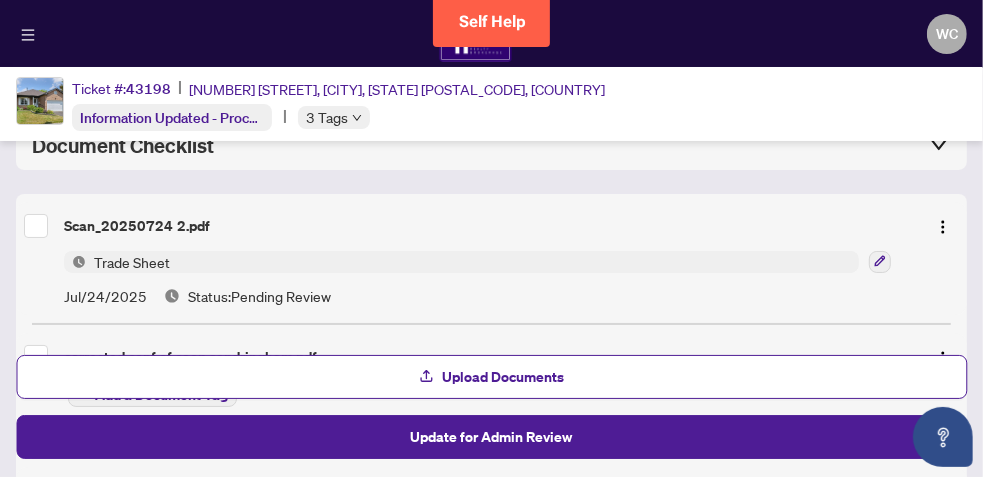 scroll, scrollTop: 222, scrollLeft: 0, axis: vertical 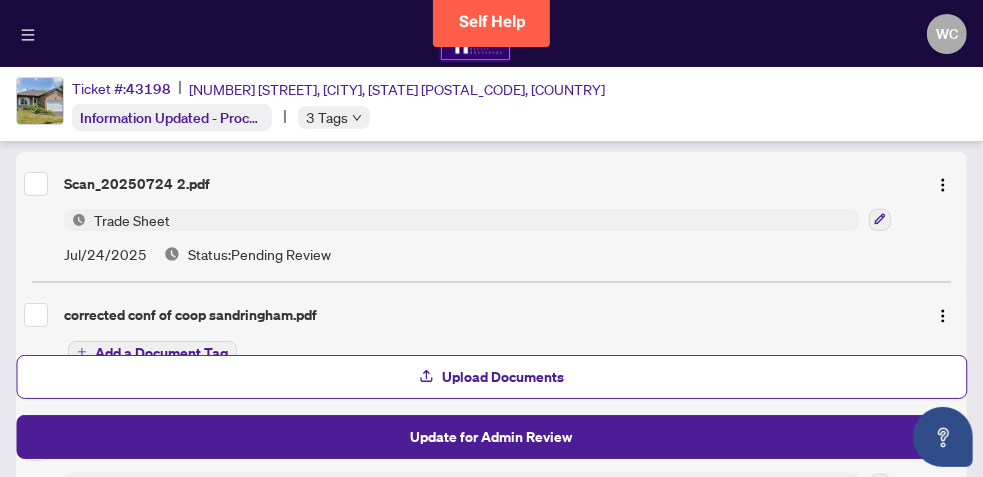 click on "Trade Sheet" at bounding box center (132, 220) 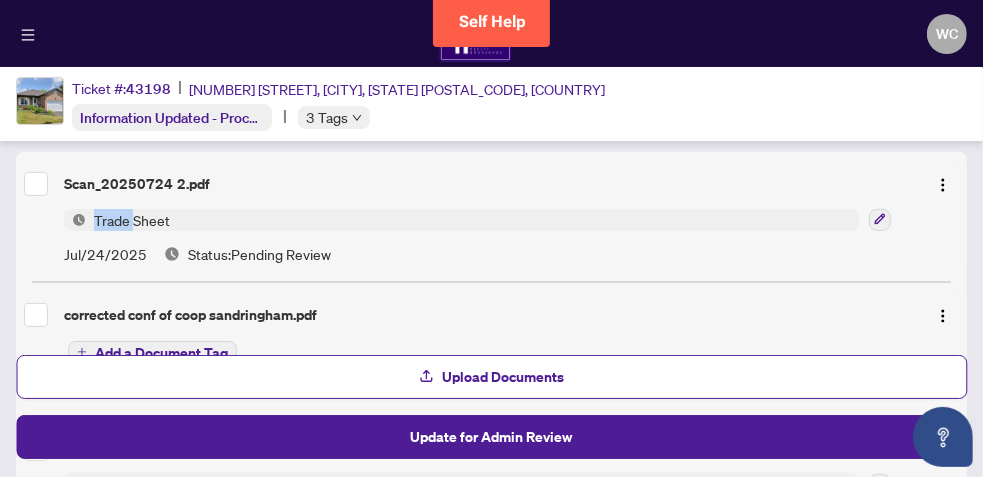 click on "Trade Sheet" at bounding box center [132, 220] 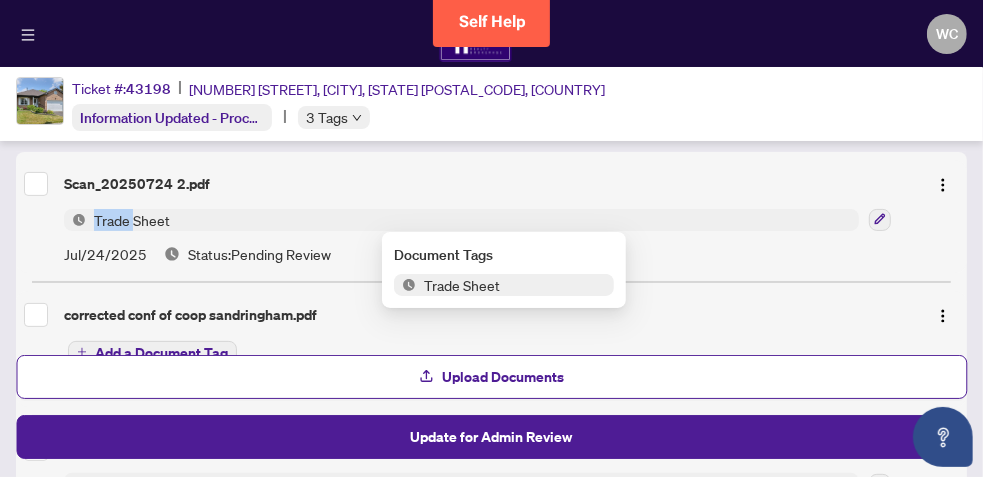 click on "Trade Sheet" at bounding box center [132, 220] 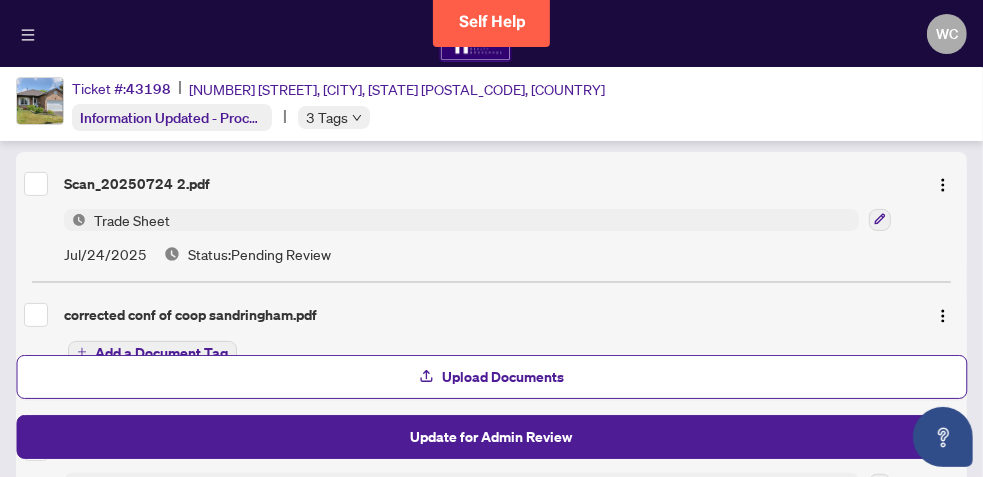 click on "Trade Sheet" at bounding box center [132, 220] 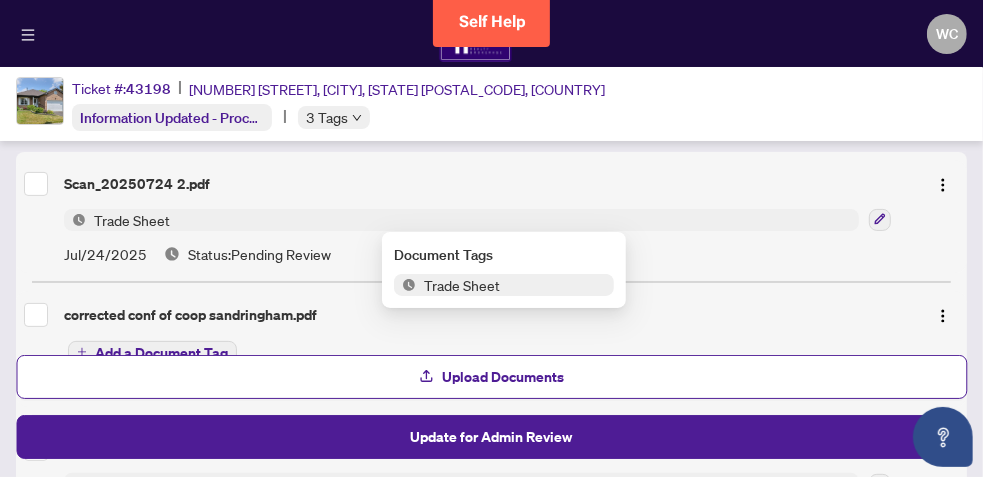 click on "Trade Sheet" at bounding box center (462, 285) 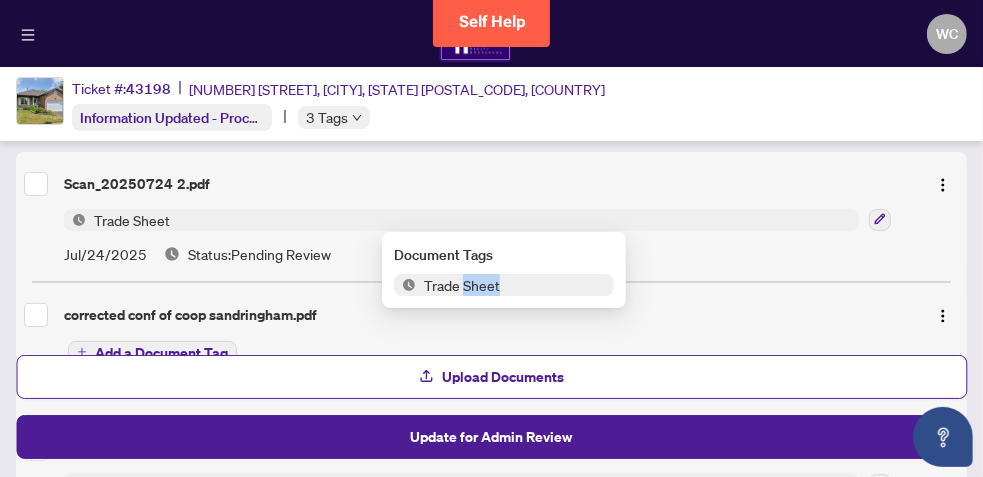 click on "Trade Sheet" at bounding box center [462, 285] 